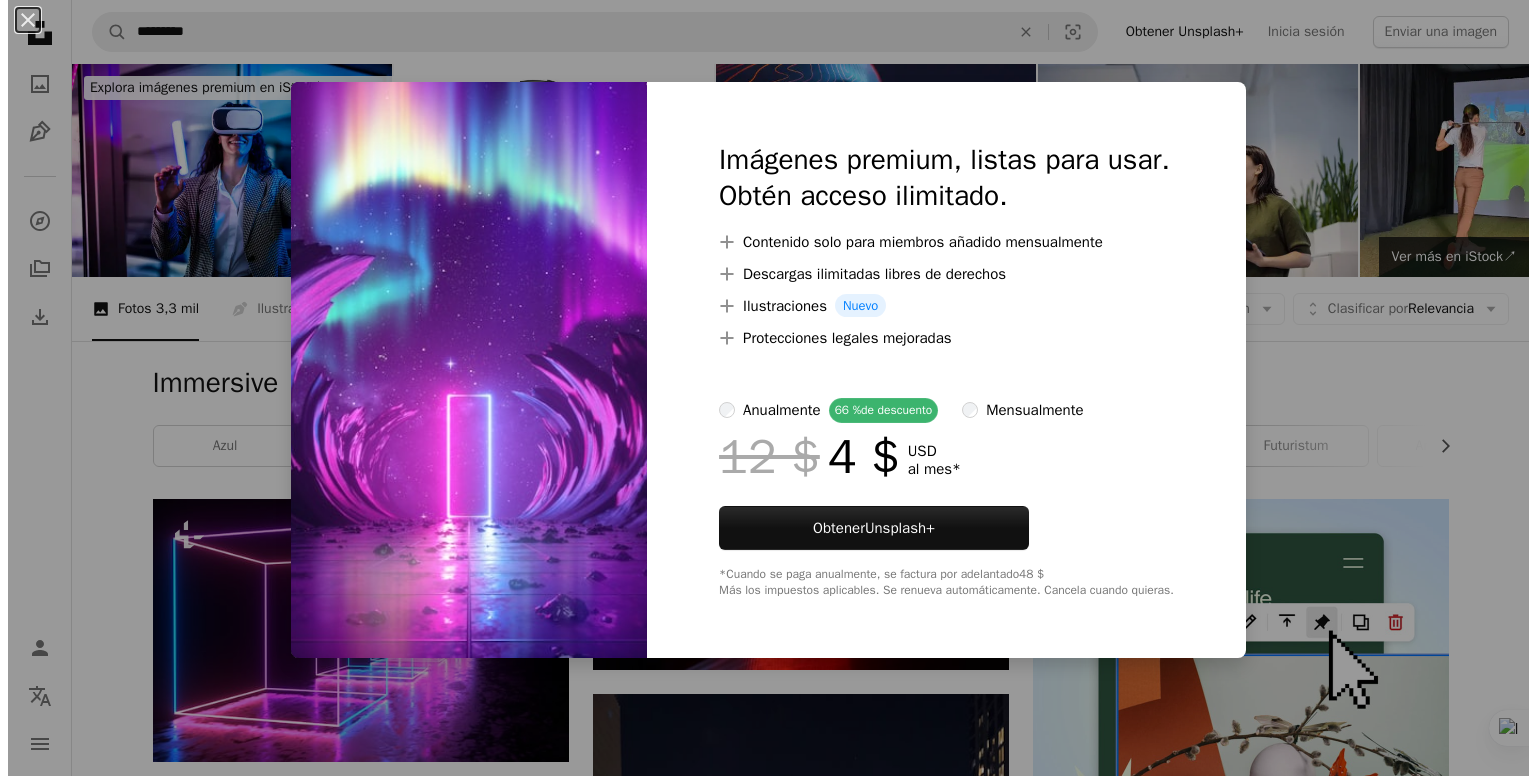scroll, scrollTop: 7067, scrollLeft: 0, axis: vertical 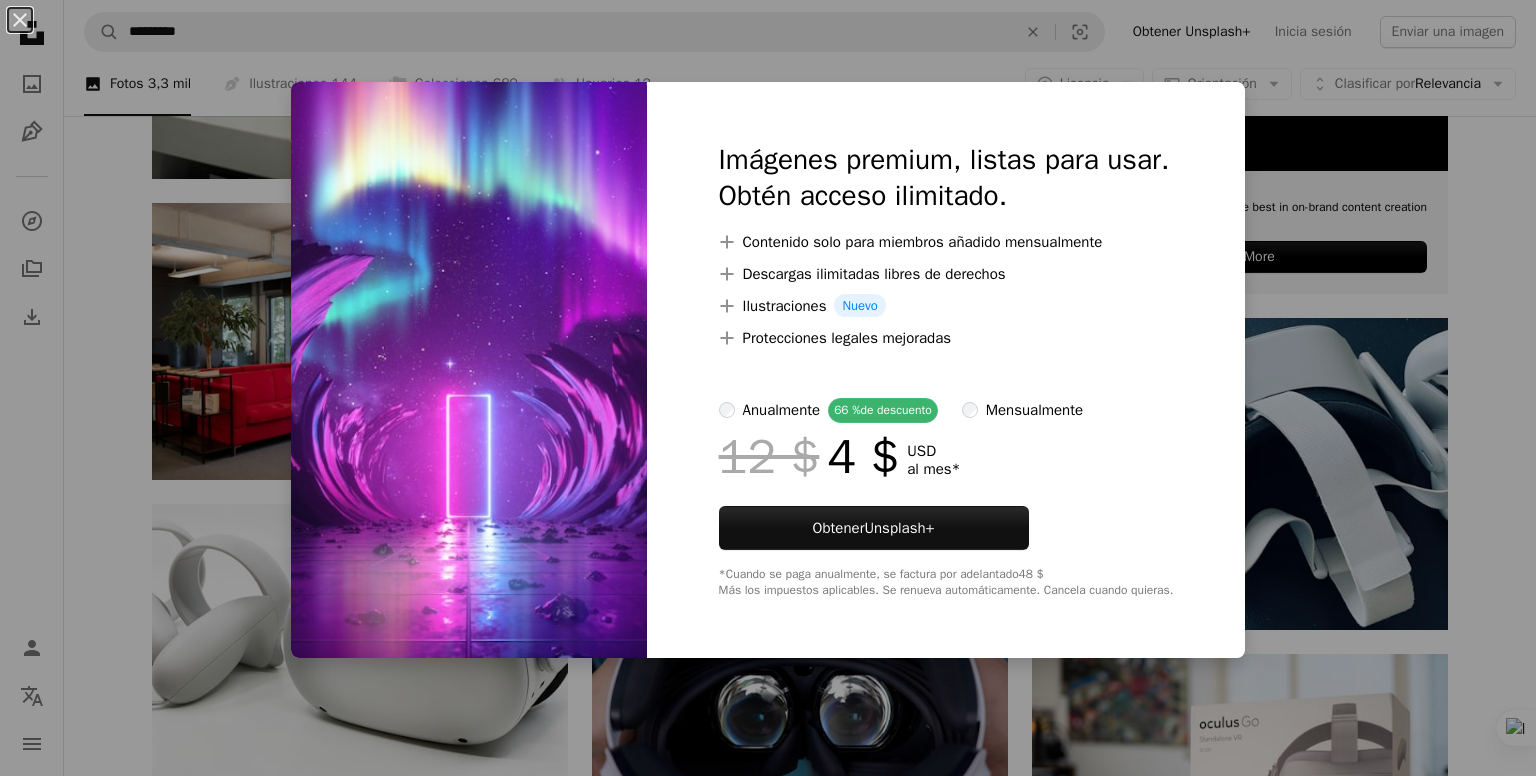 click on "An X shape Imágenes premium, listas para usar. Obtén acceso ilimitado. A plus sign Contenido solo para miembros añadido mensualmente A plus sign Descargas ilimitadas libres de derechos A plus sign Ilustraciones  Nuevo A plus sign Protecciones legales mejoradas anualmente 66 %  de descuento mensualmente 12 $   4 $ USD al mes * Obtener  Unsplash+ *Cuando se paga anualmente, se factura por adelantado  48 $ Más los impuestos aplicables. Se renueva automáticamente. Cancela cuando quieras." at bounding box center (768, 388) 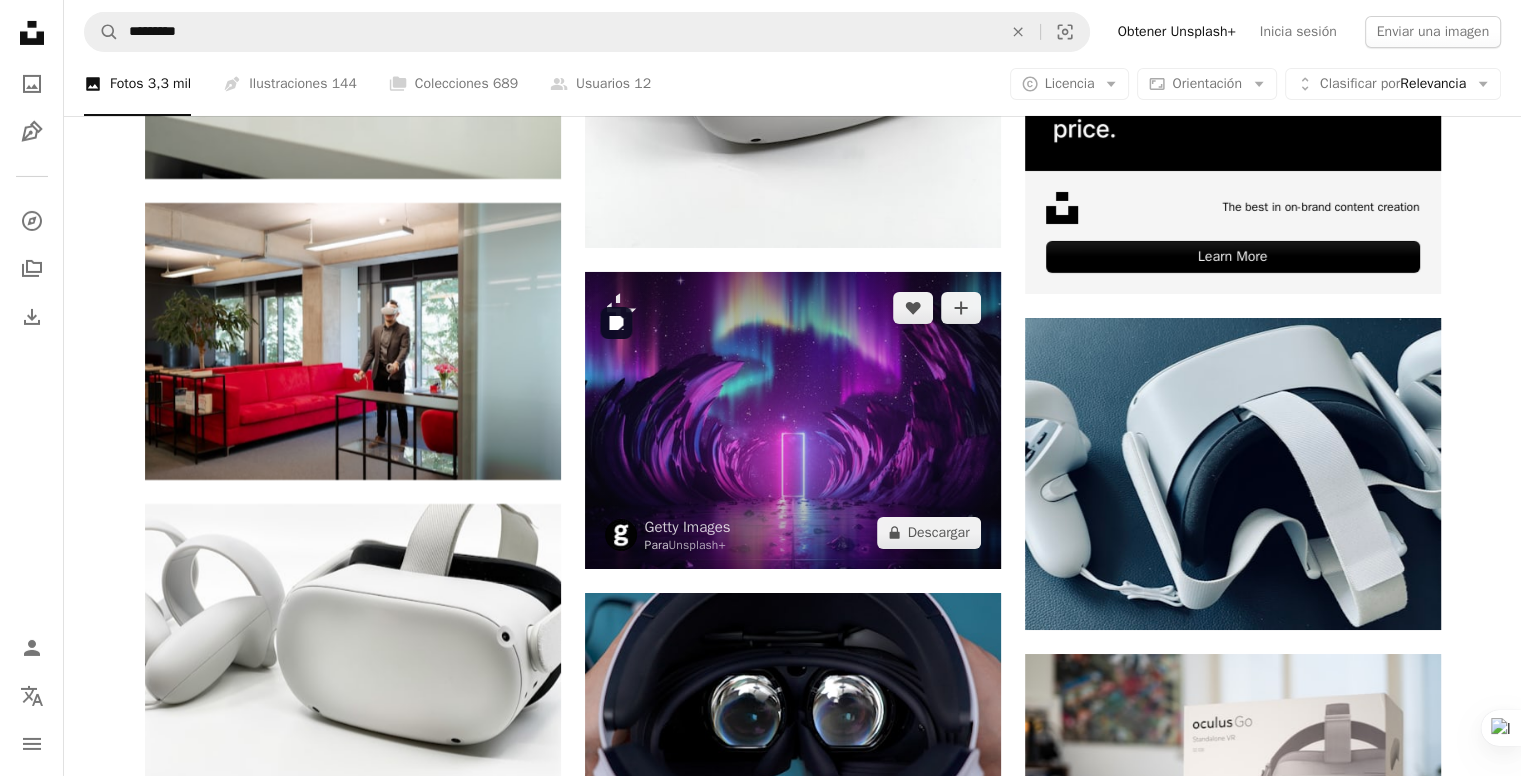 click at bounding box center [793, 420] 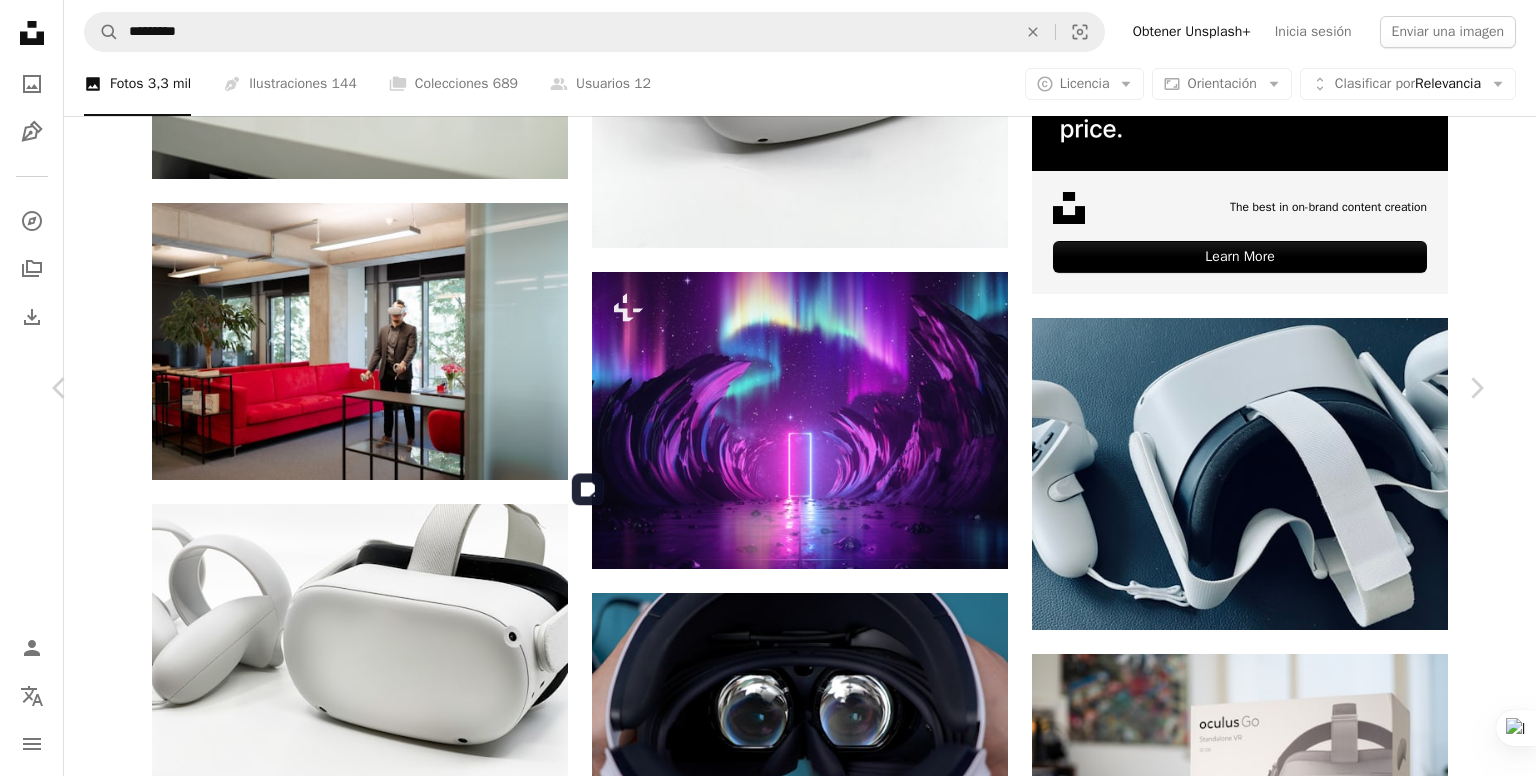 scroll, scrollTop: 600, scrollLeft: 0, axis: vertical 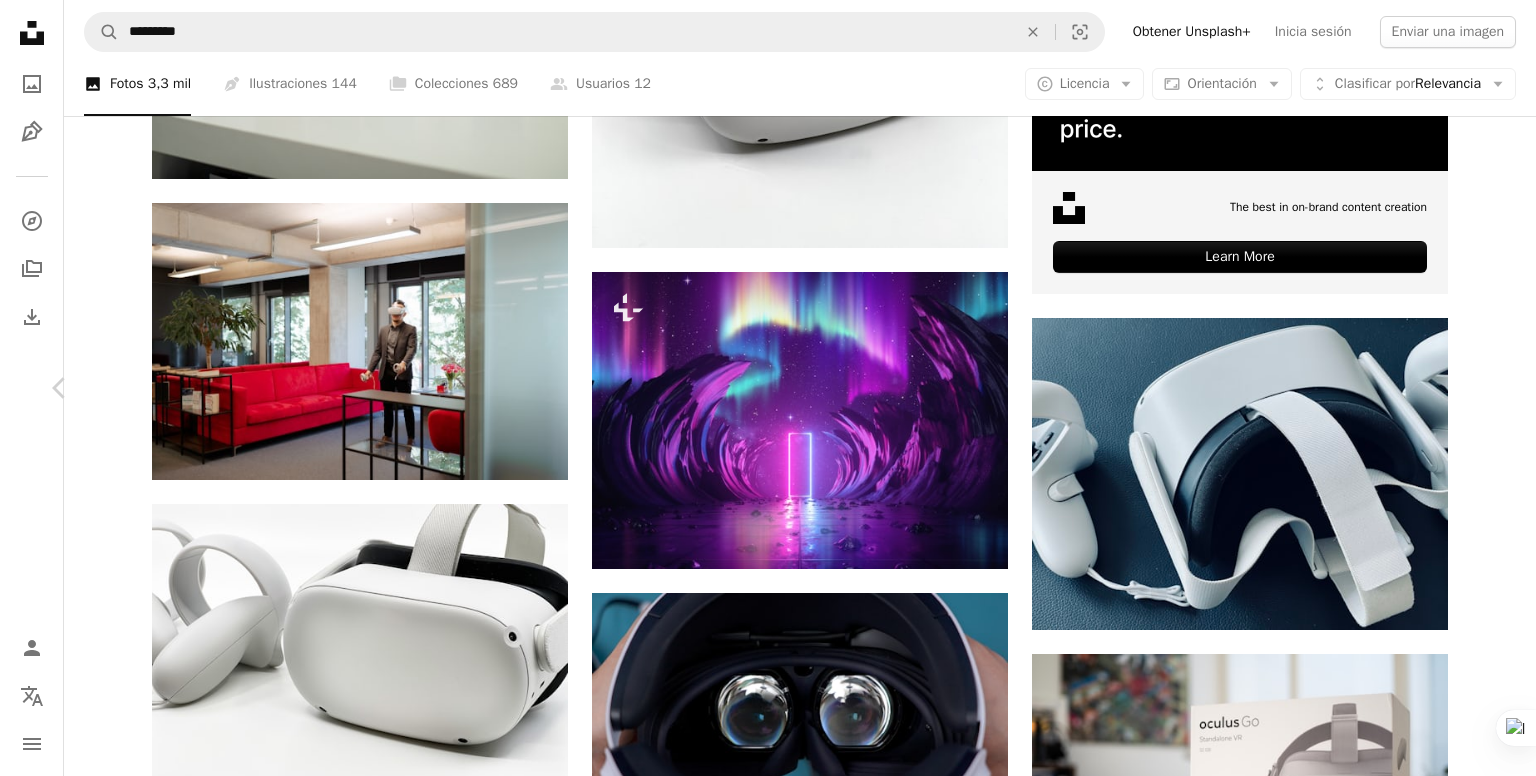 click on "Chevron right" at bounding box center [1476, 388] 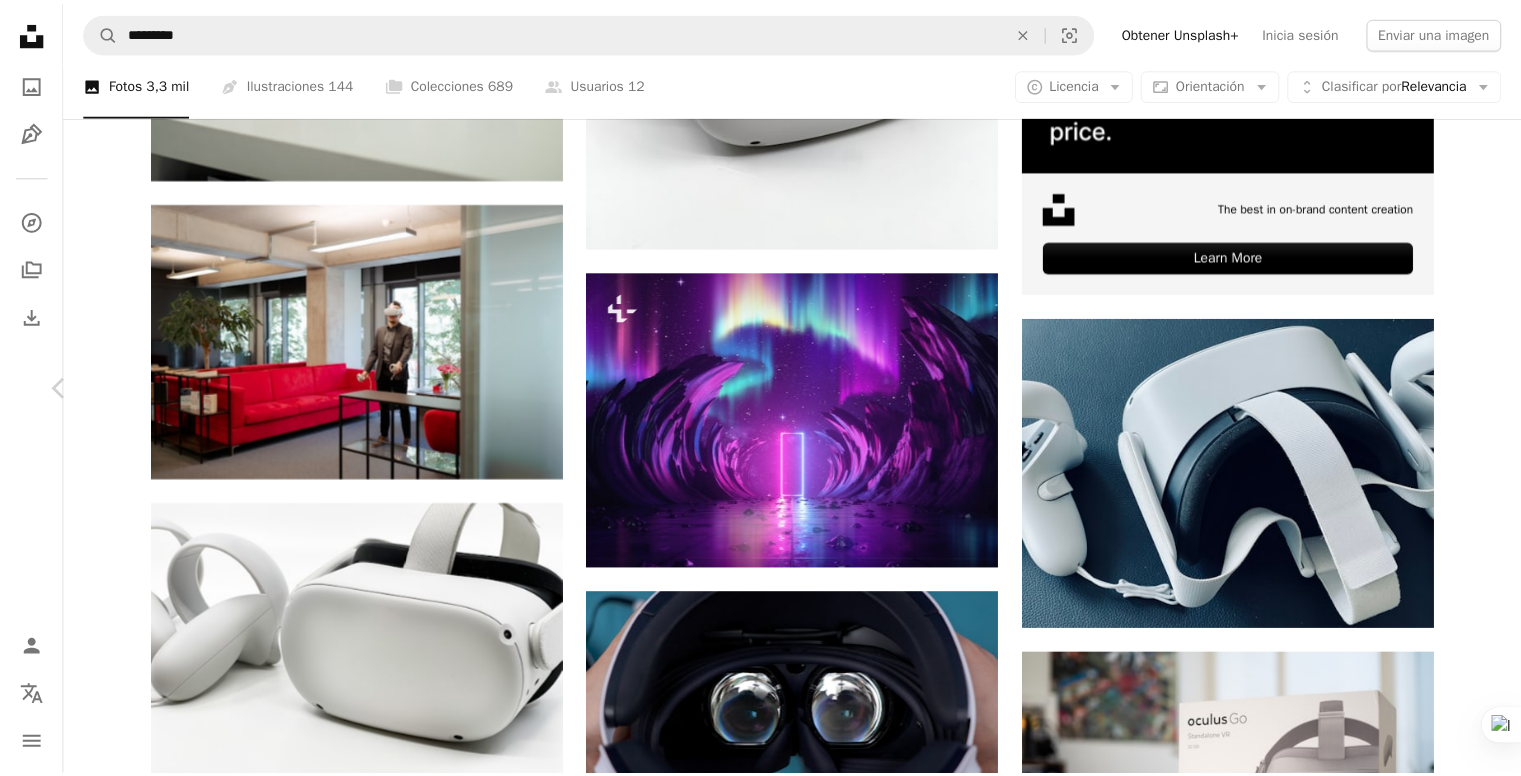 scroll, scrollTop: 0, scrollLeft: 0, axis: both 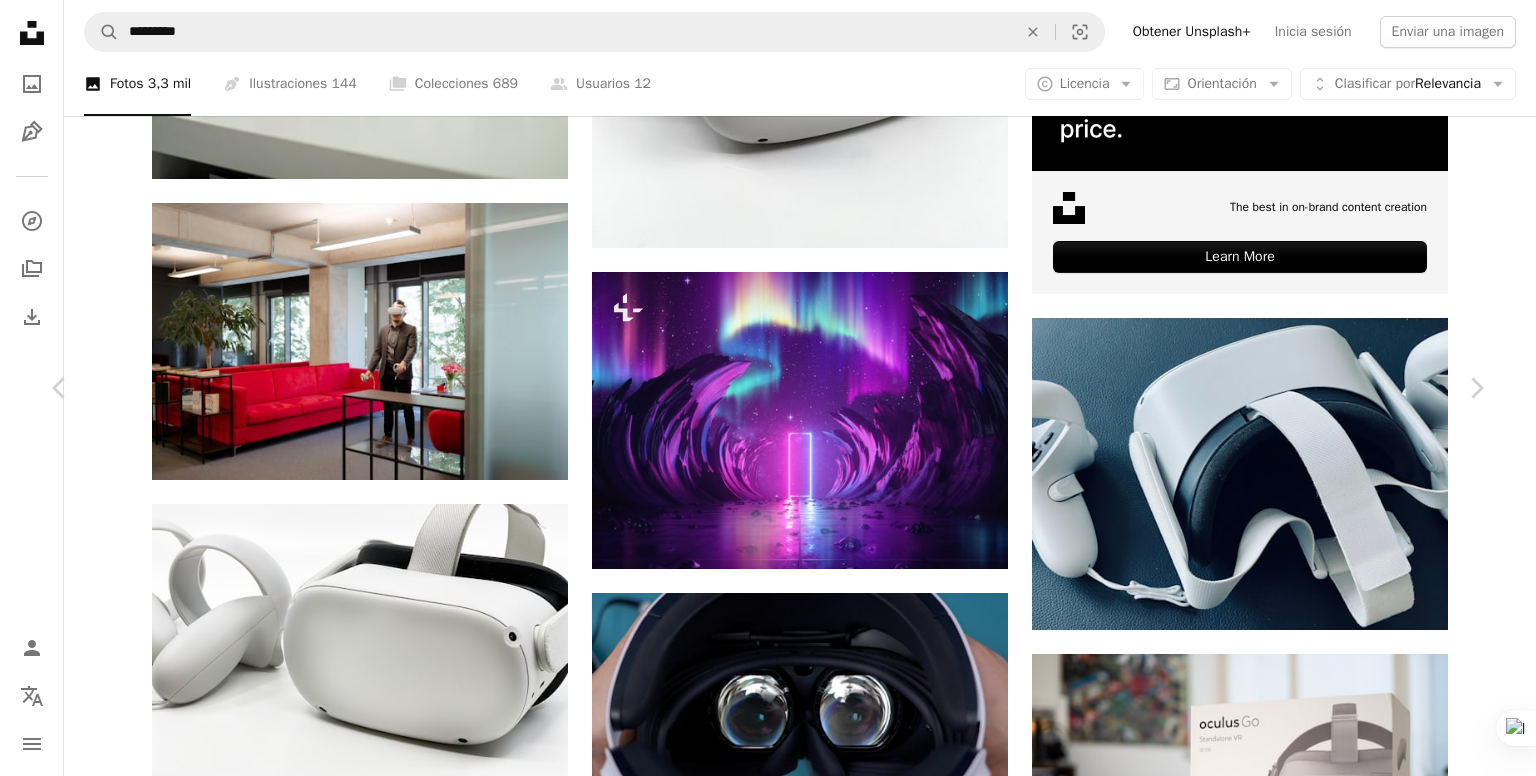 click on "An X shape Chevron left Chevron right [FIRST] [LAST] [FIRST] A heart A plus sign Descargar gratis Chevron down Zoom in Visualizaciones 67.663 Descargas 673 A forward-right arrow Compartir Info icon Información More Actions Calendar outlined Publicado el 22 de diciembre de 2021 Camera SONY, ILCE-7M3 Safety Uso gratuito bajo la Licencia Unsplash estudiante digital Auriculares VR Humano Blanco videojuegos Imágenes de Creative Commons Explora imágenes premium relacionadas en iStock | Ahorra un 20 % con el código UNSPLASH20 Ver más en iStock ↗ Imágenes relacionadas A heart A plus sign [FIRST] [LAST] Para Unsplash+ A lock Descargar A heart A plus sign [FIRST] [LAST] Arrow pointing down A heart A plus sign [FIRST] [LAST] Arrow pointing down A heart A plus sign [FIRST] [LAST] Arrow pointing down Plus sign for Unsplash+ A heart A plus sign [FIRST] [LAST] Para Unsplash+ A lock A heart" at bounding box center [768, 5525] 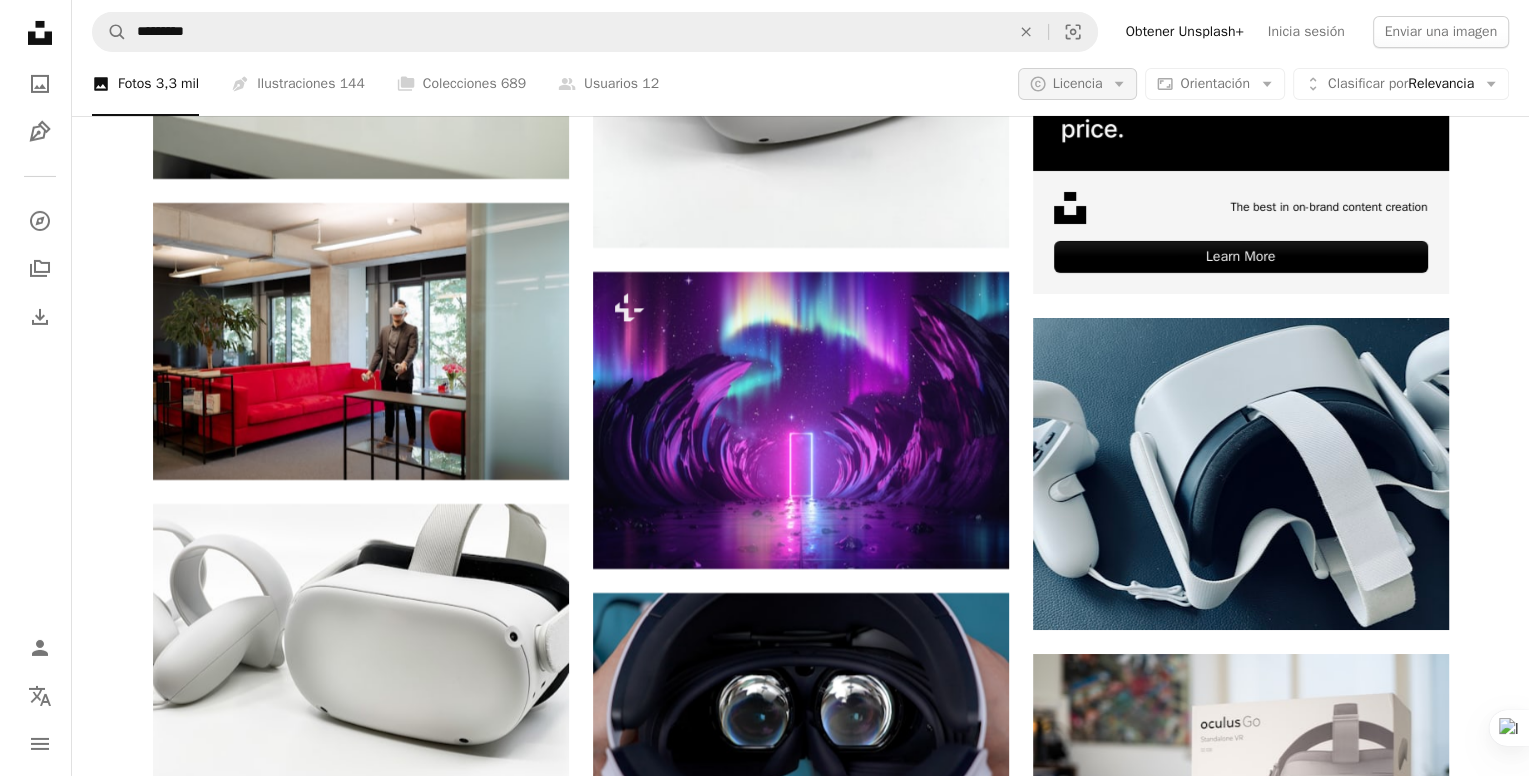 scroll, scrollTop: 0, scrollLeft: 0, axis: both 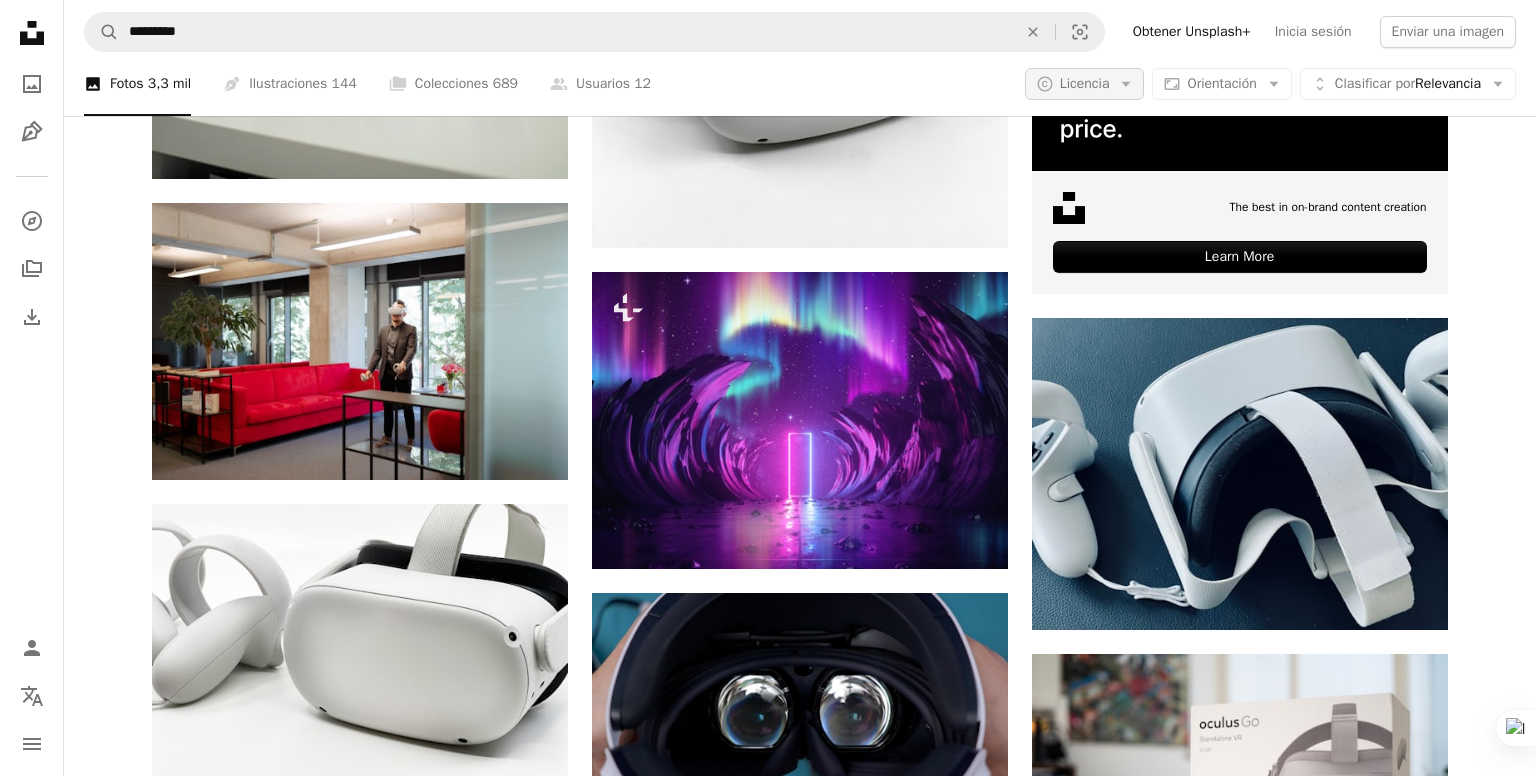click on "Arrow down" 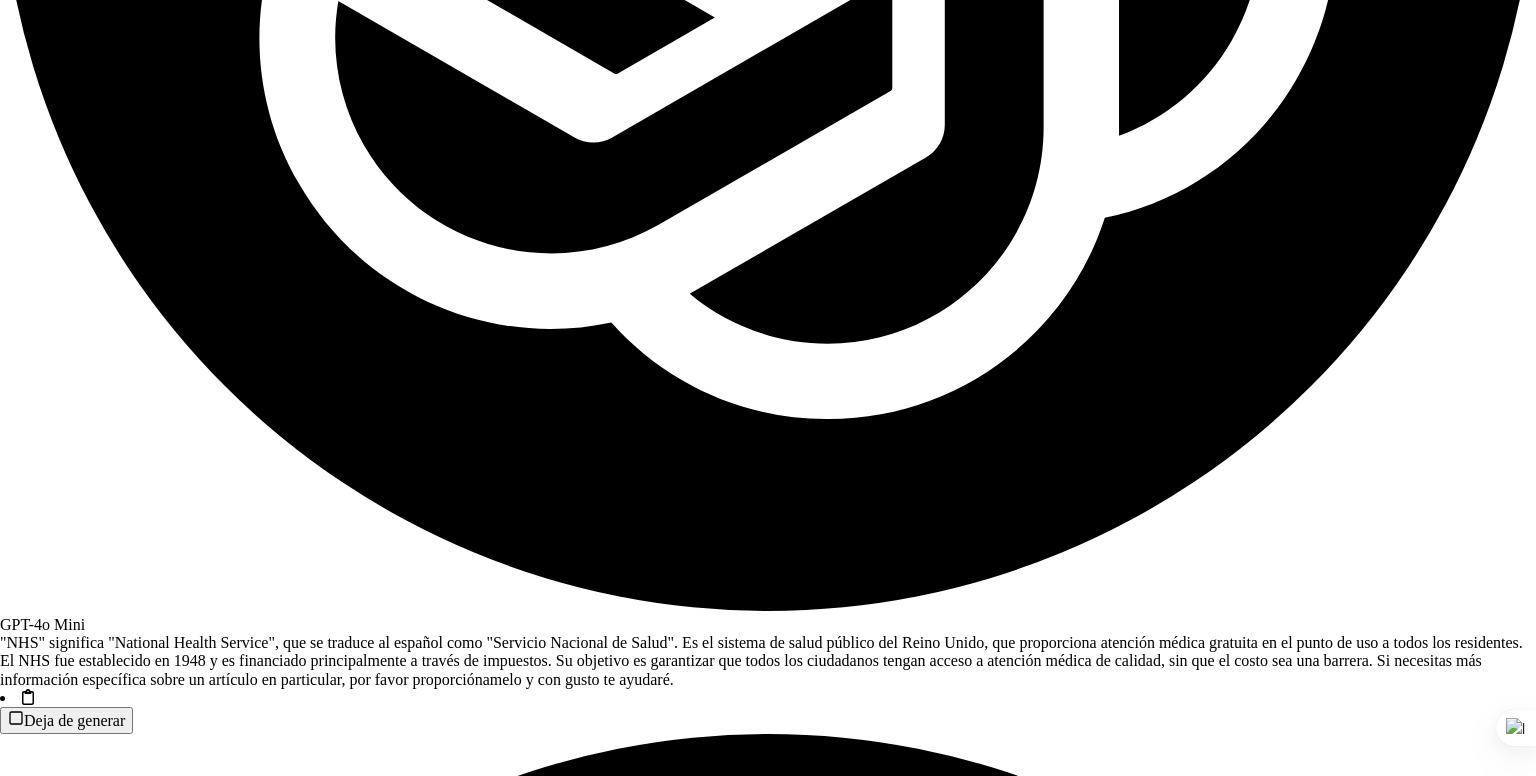 click on "Gratuita" at bounding box center [1101, -6823] 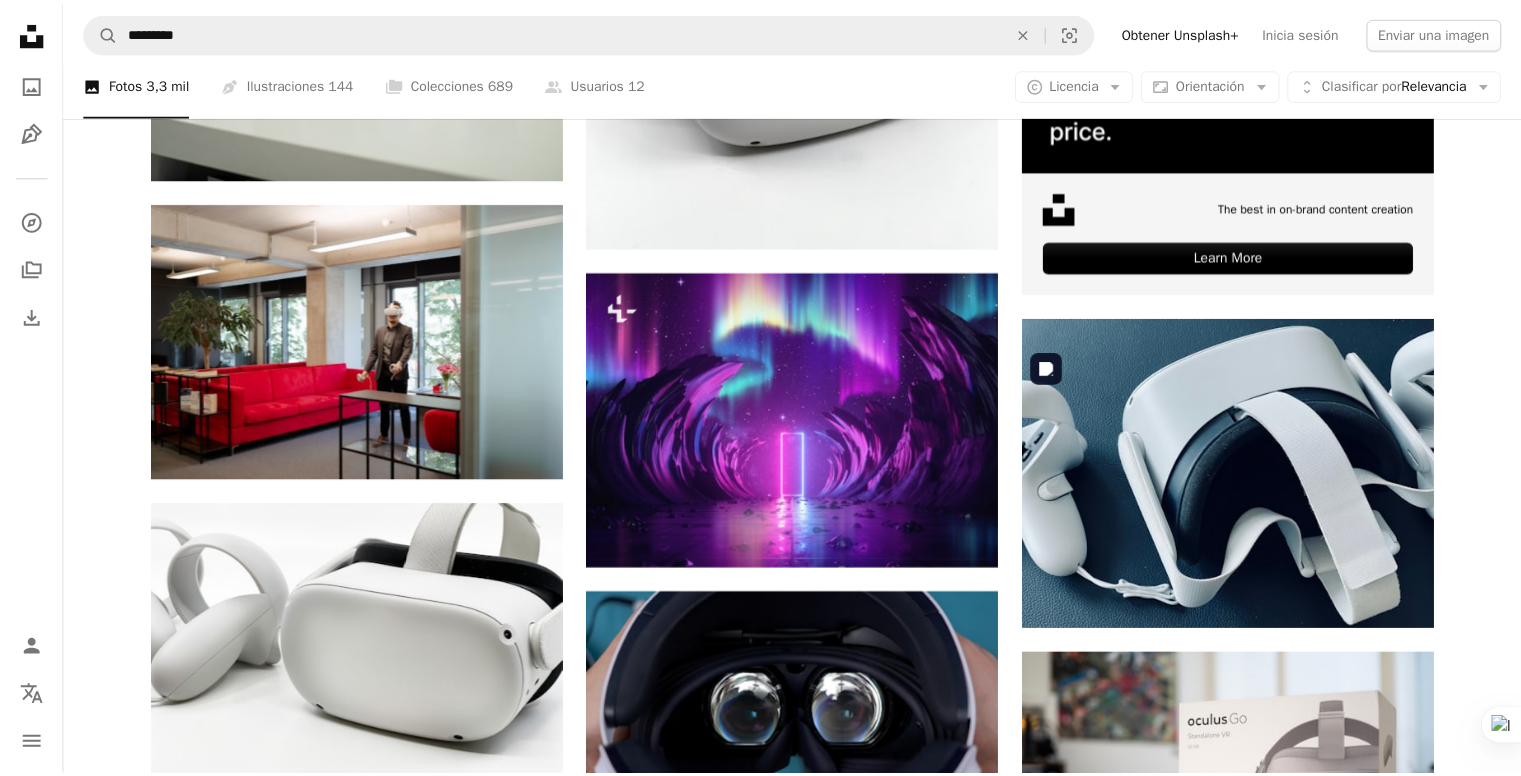 scroll, scrollTop: 0, scrollLeft: 0, axis: both 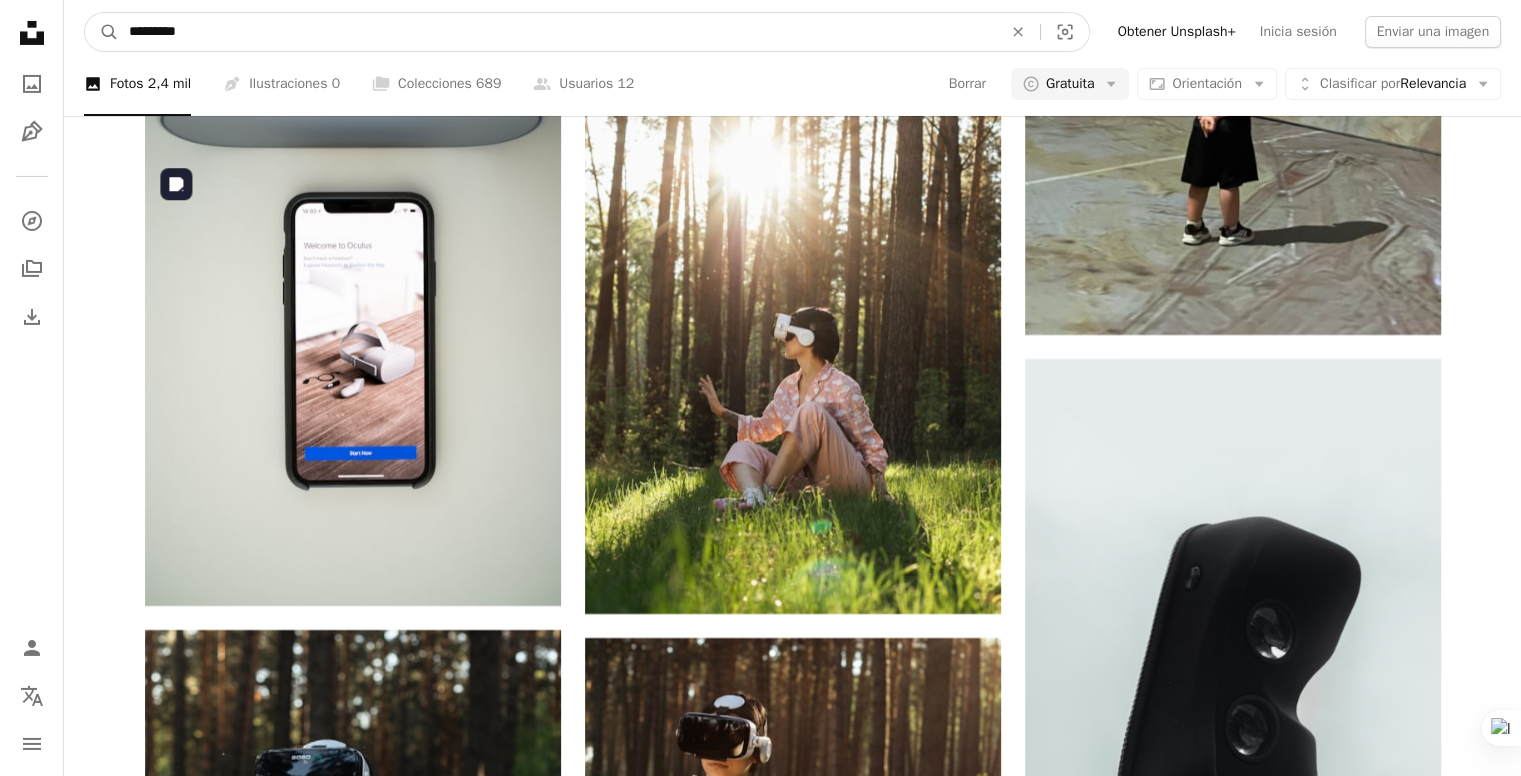 click on "*********" at bounding box center (557, 32) 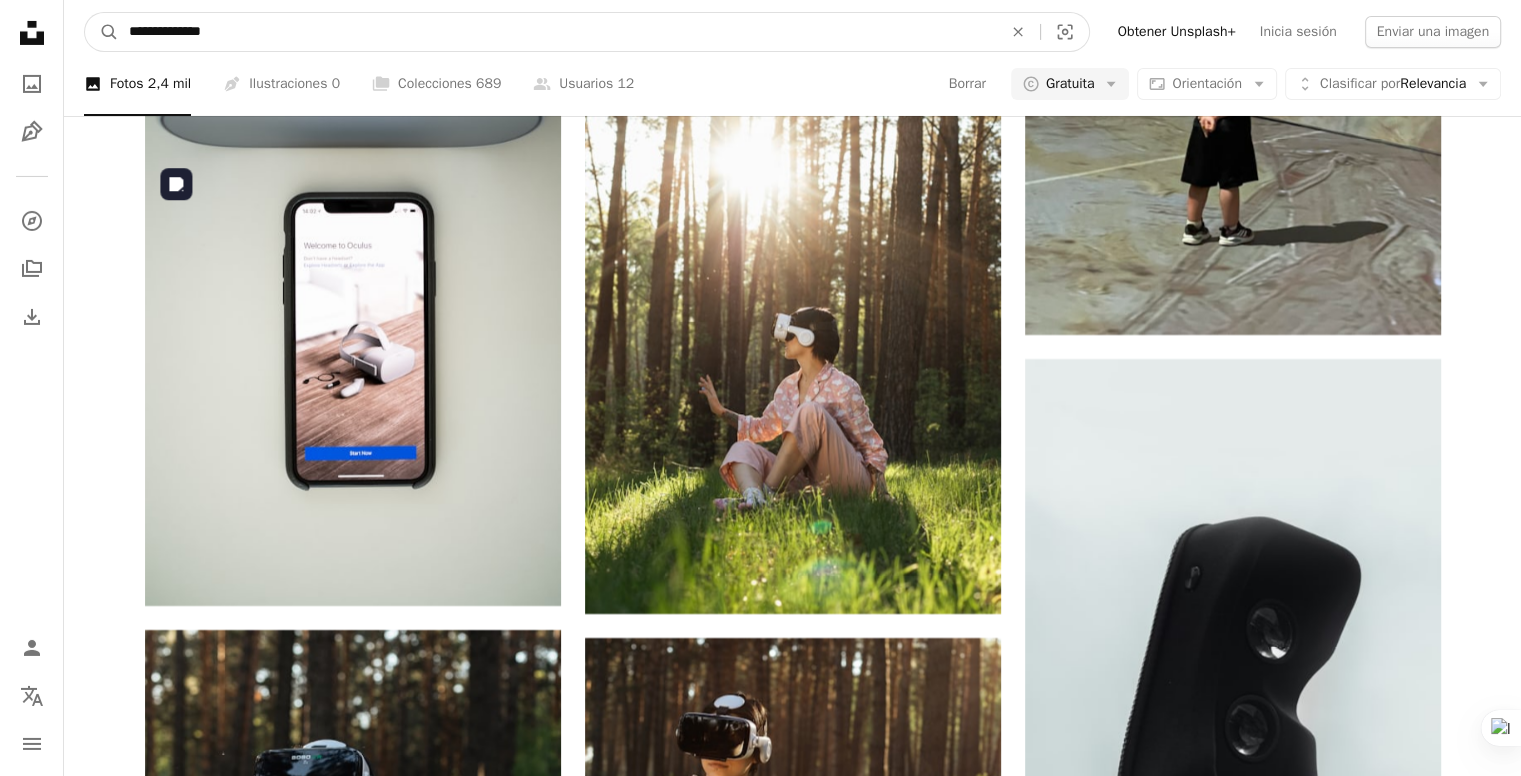 type on "**********" 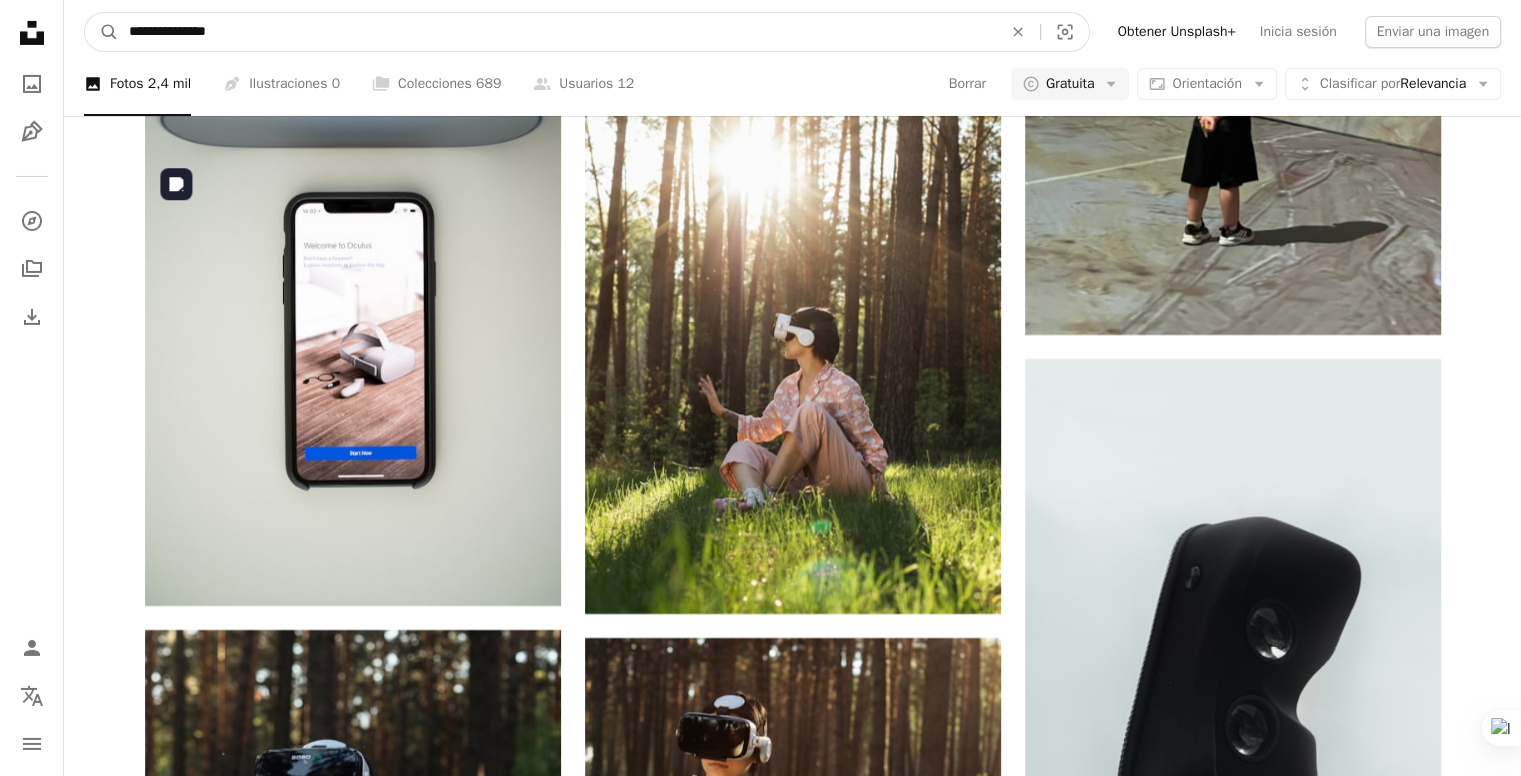 click on "A magnifying glass" at bounding box center (102, 32) 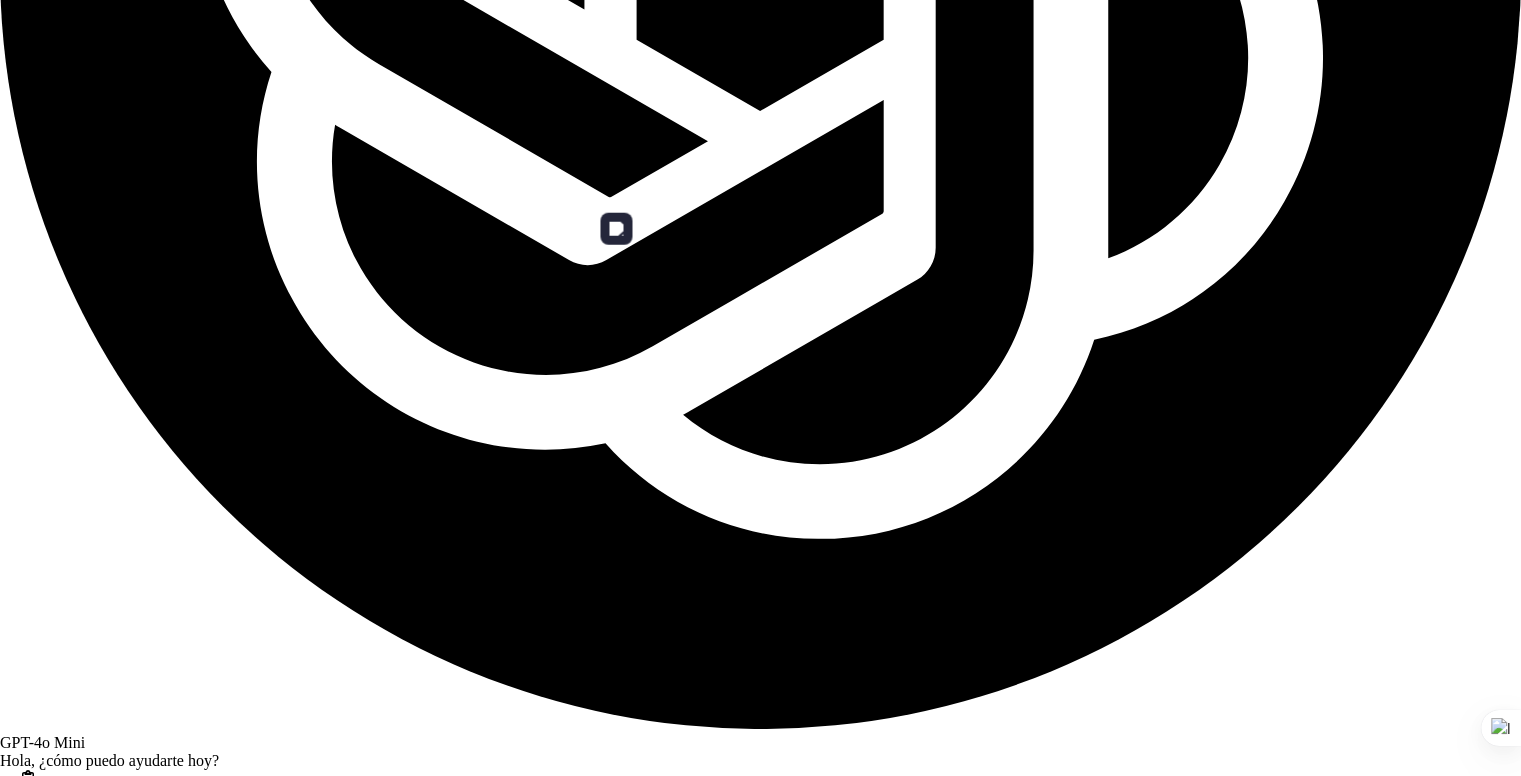 scroll, scrollTop: 1000, scrollLeft: 0, axis: vertical 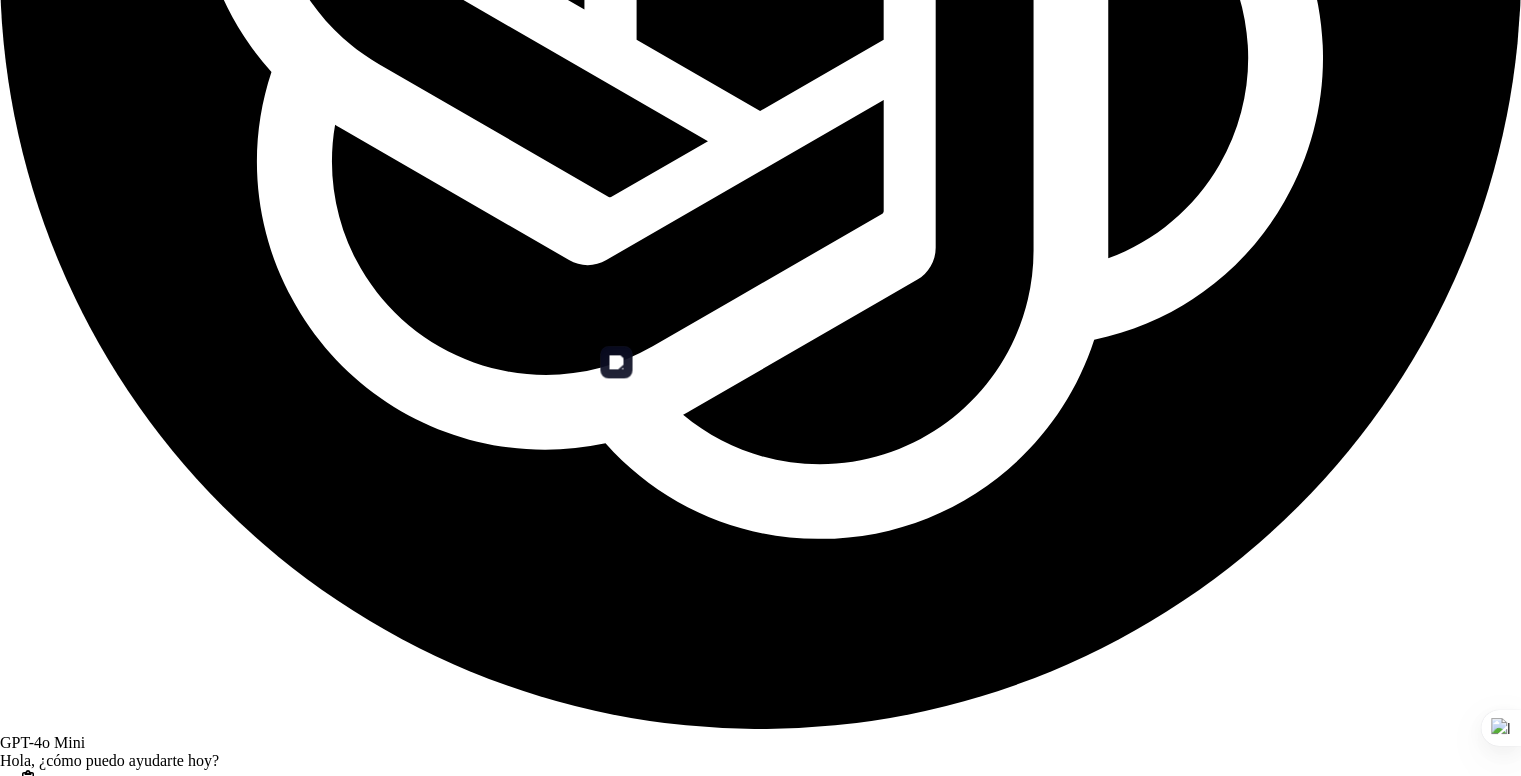 drag, startPoint x: 841, startPoint y: 453, endPoint x: 1487, endPoint y: 588, distance: 659.9553 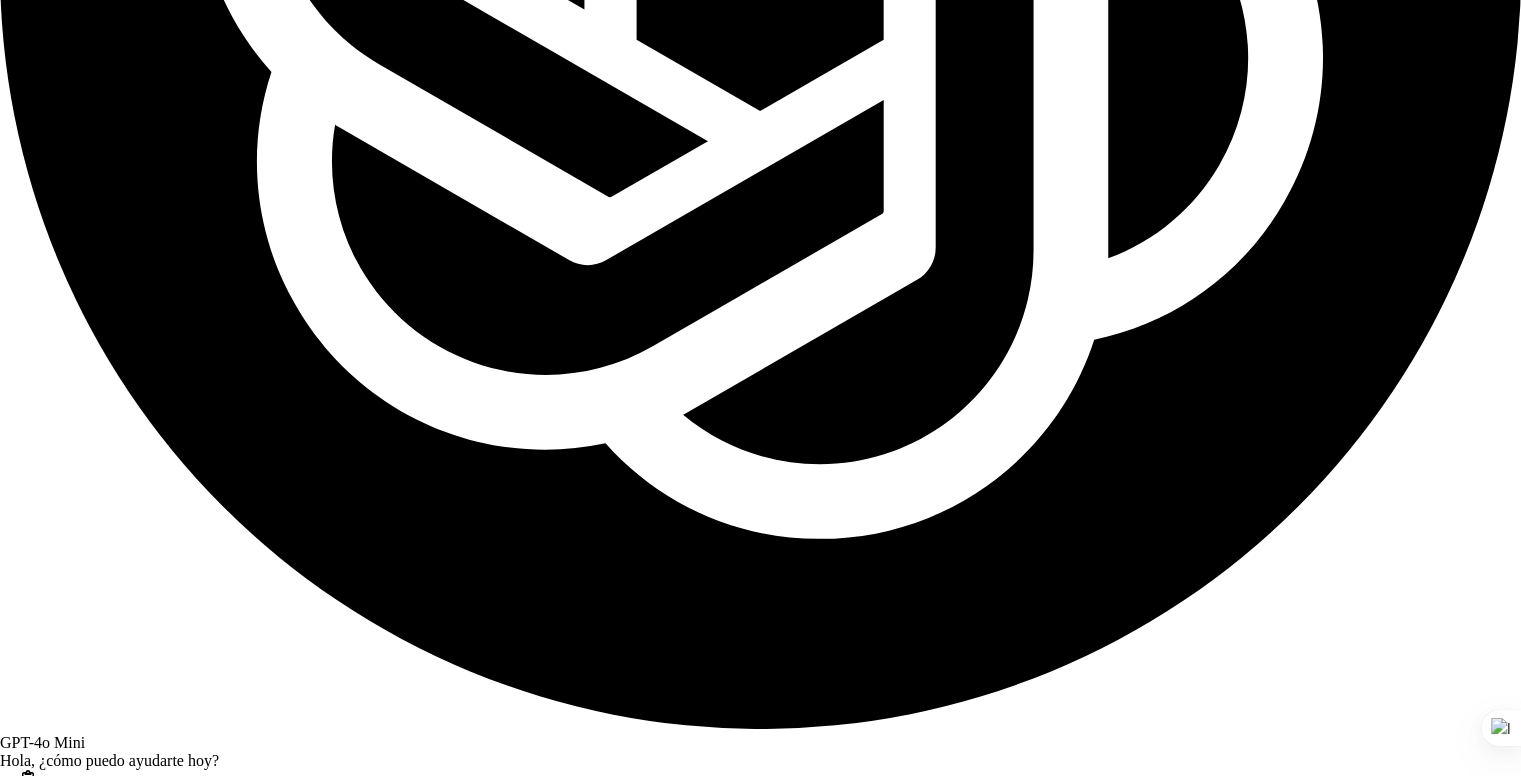 scroll, scrollTop: 2066, scrollLeft: 0, axis: vertical 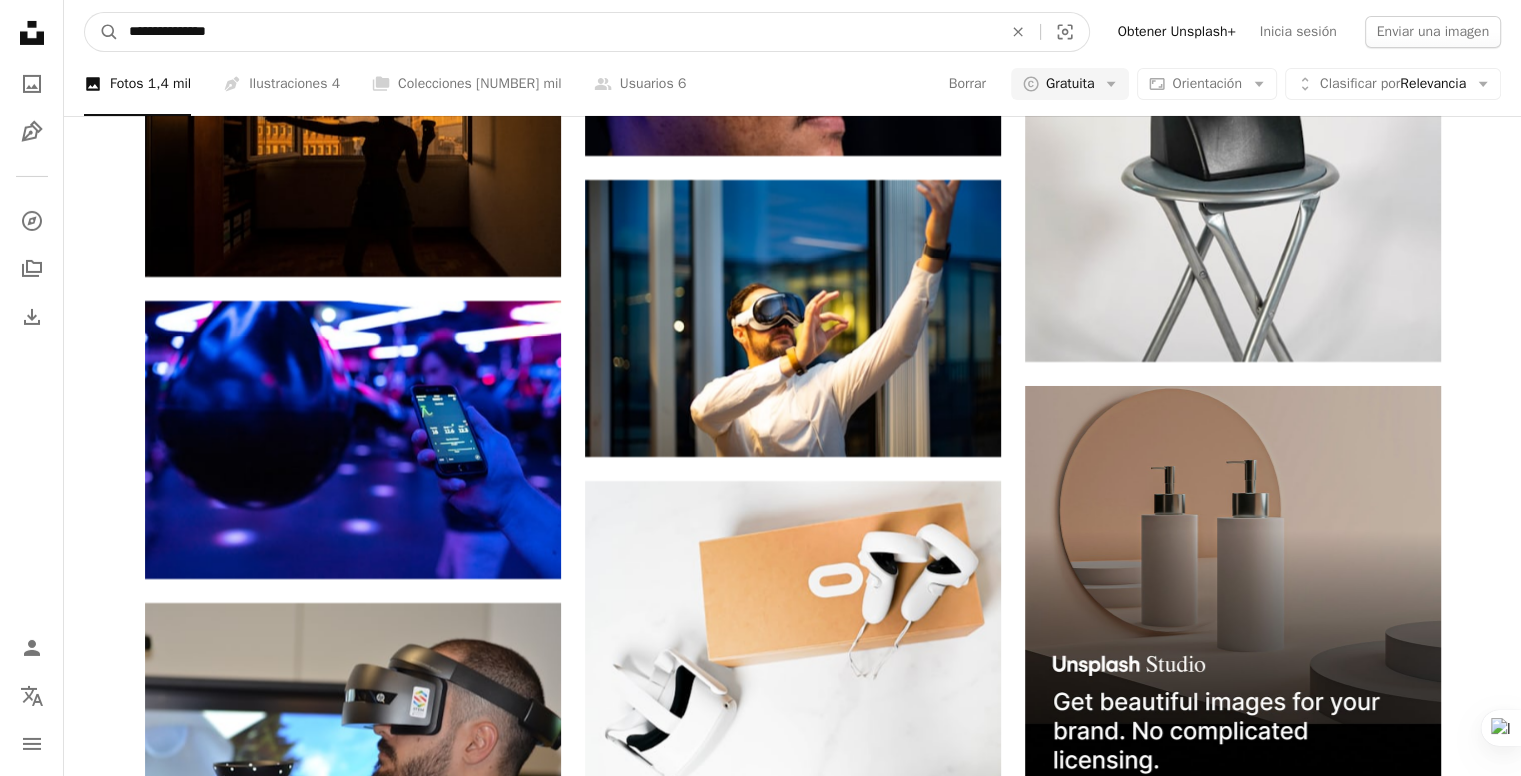 click on "**********" at bounding box center (557, 32) 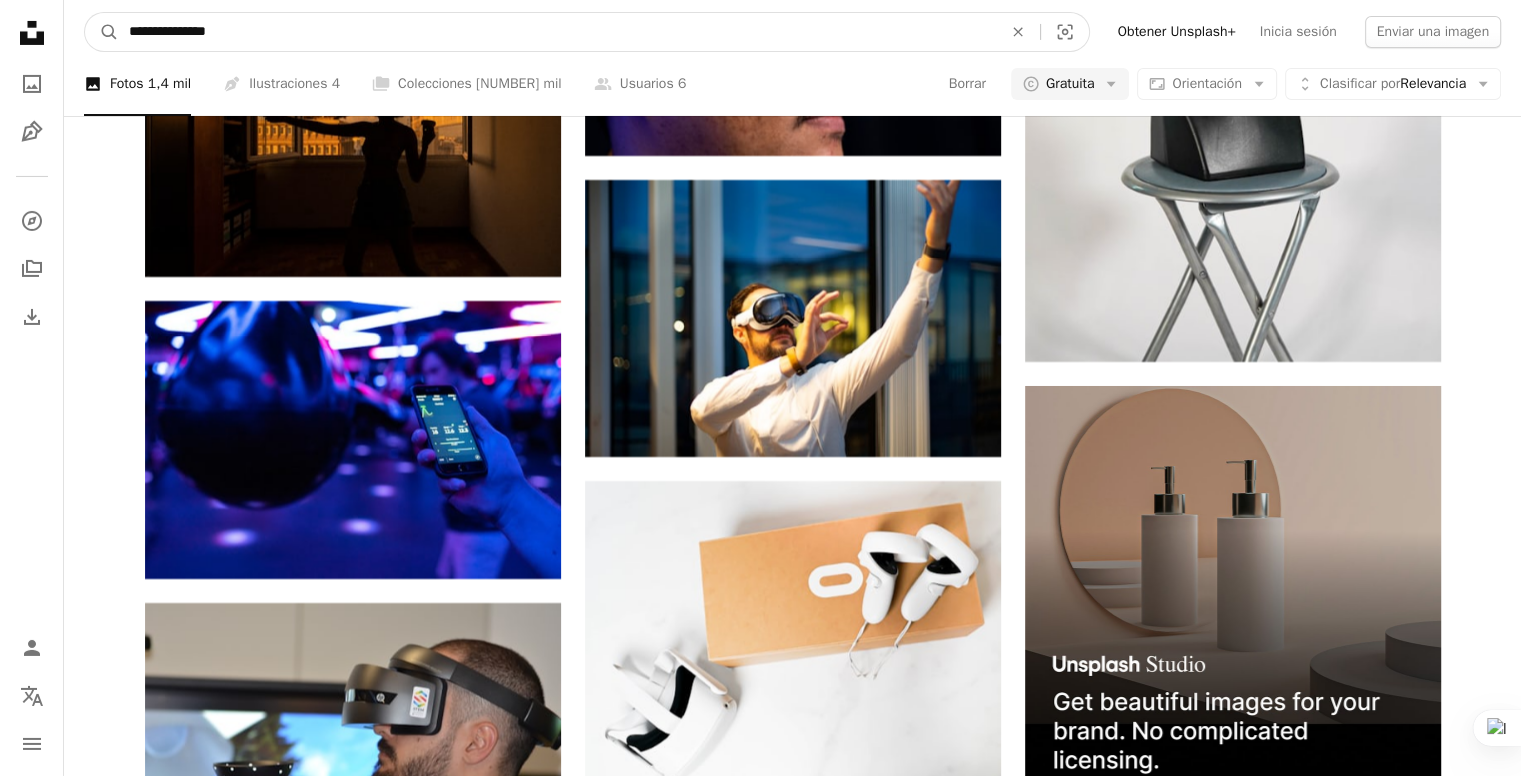 click on "**********" at bounding box center (557, 32) 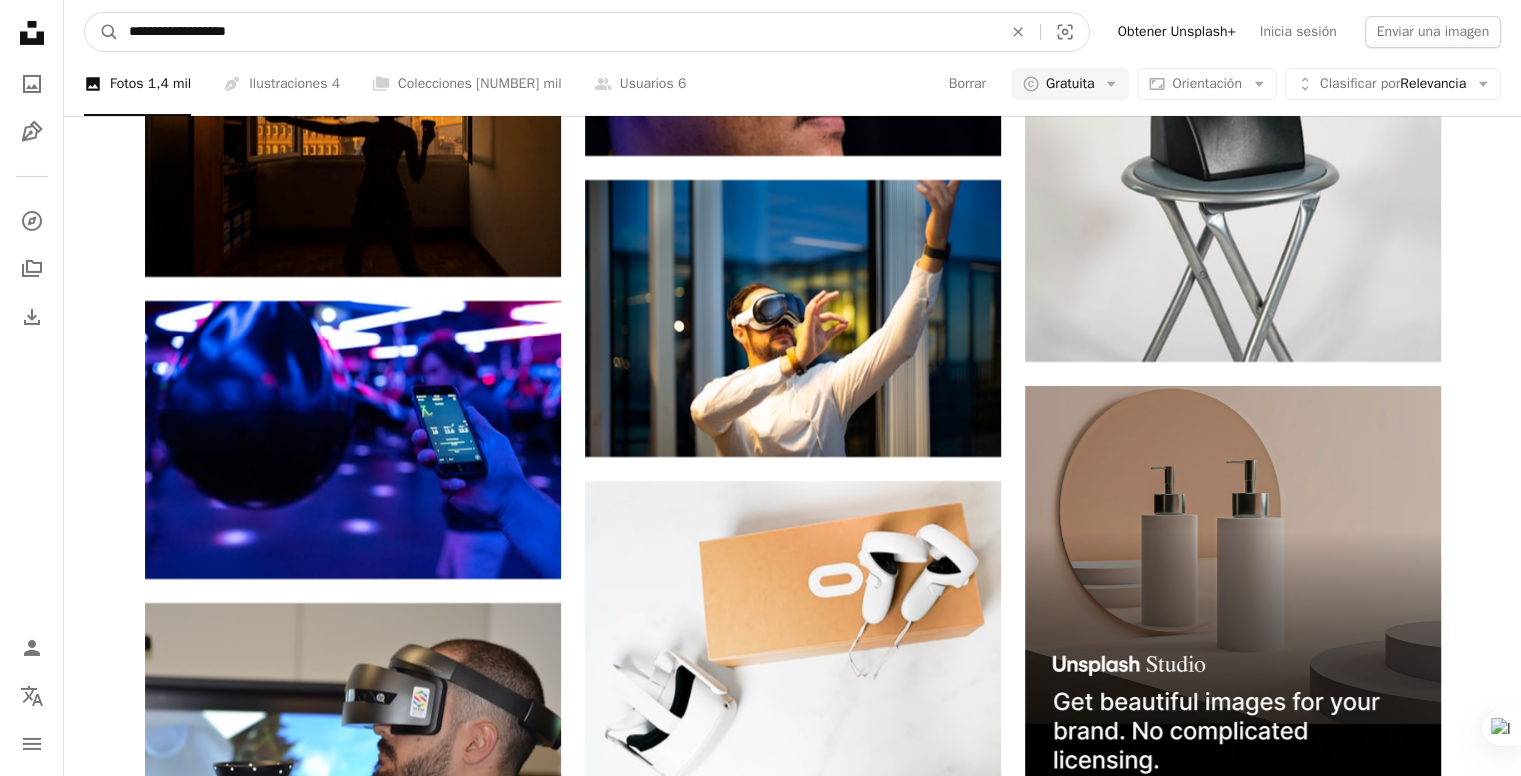 type on "**********" 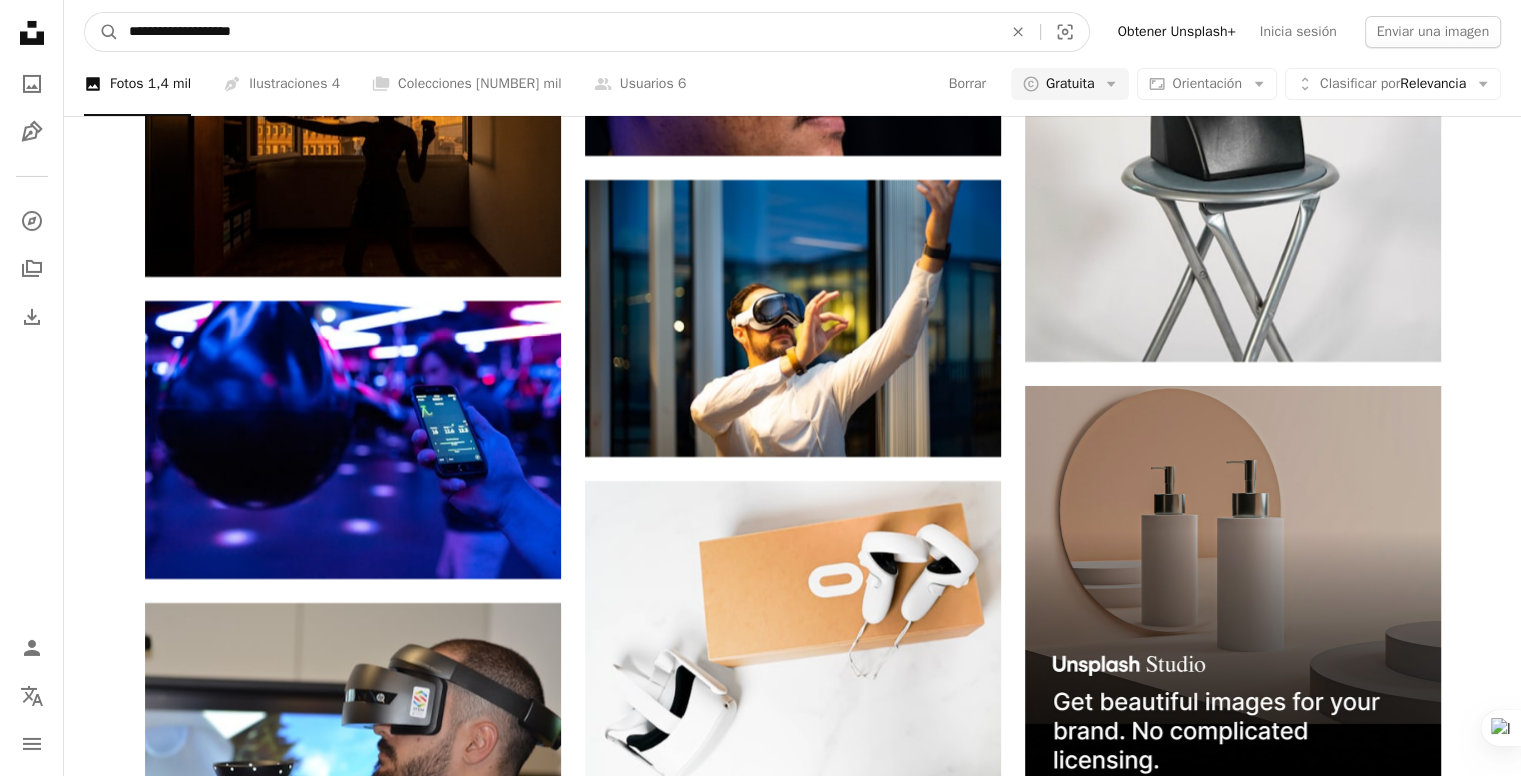 click on "A magnifying glass" at bounding box center [102, 32] 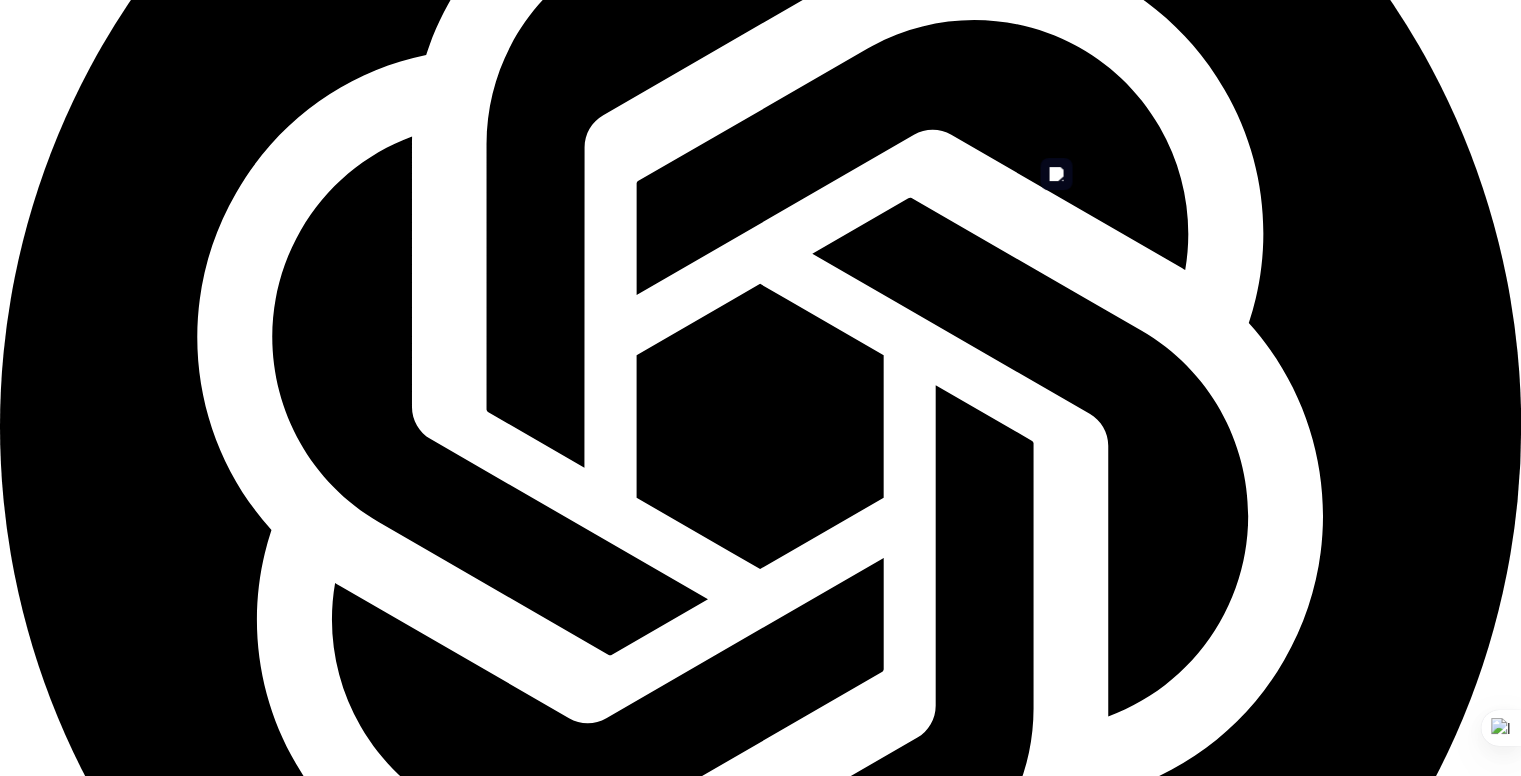 scroll, scrollTop: 2625, scrollLeft: 0, axis: vertical 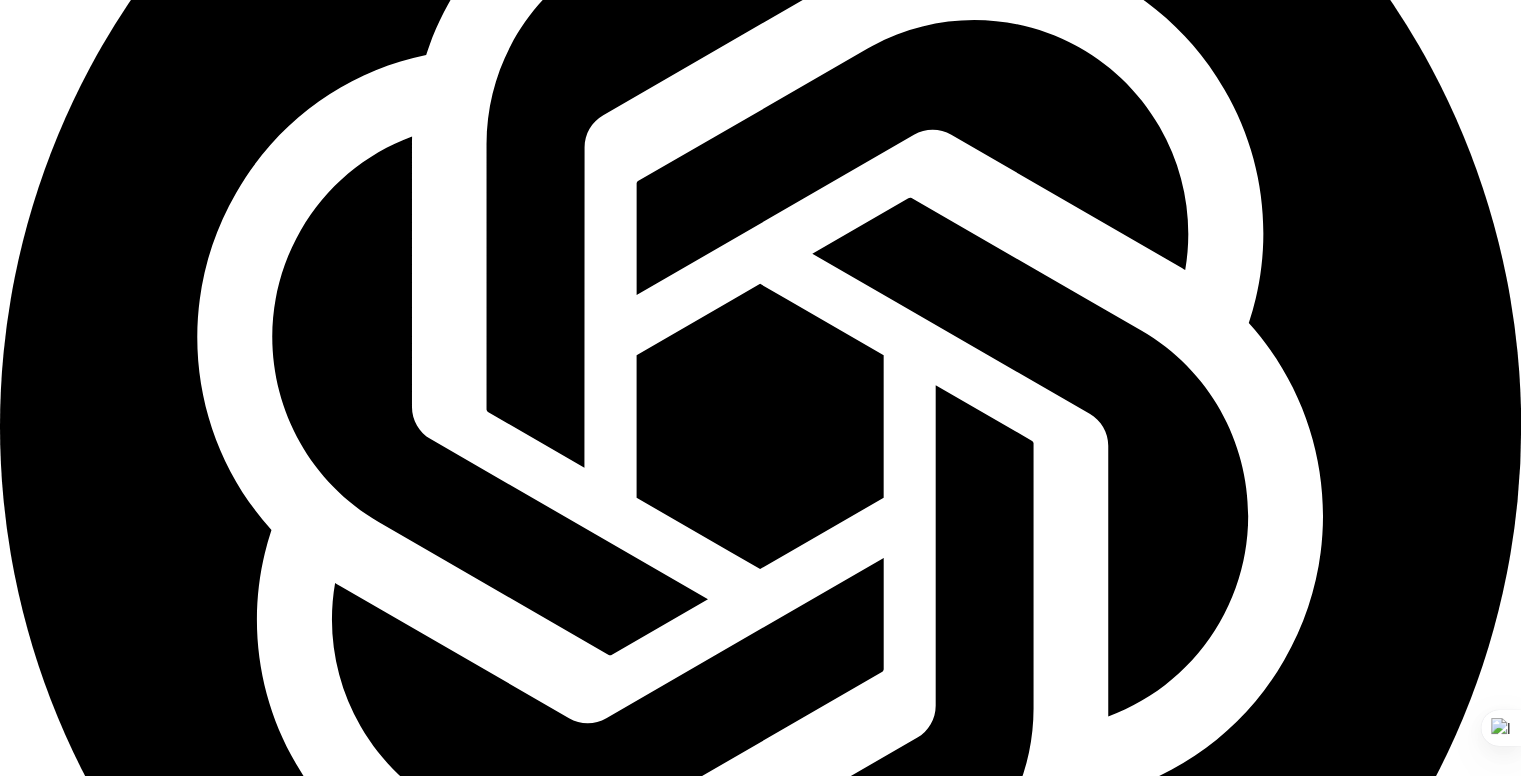 click on "Cargar más" at bounding box center [793, -3261] 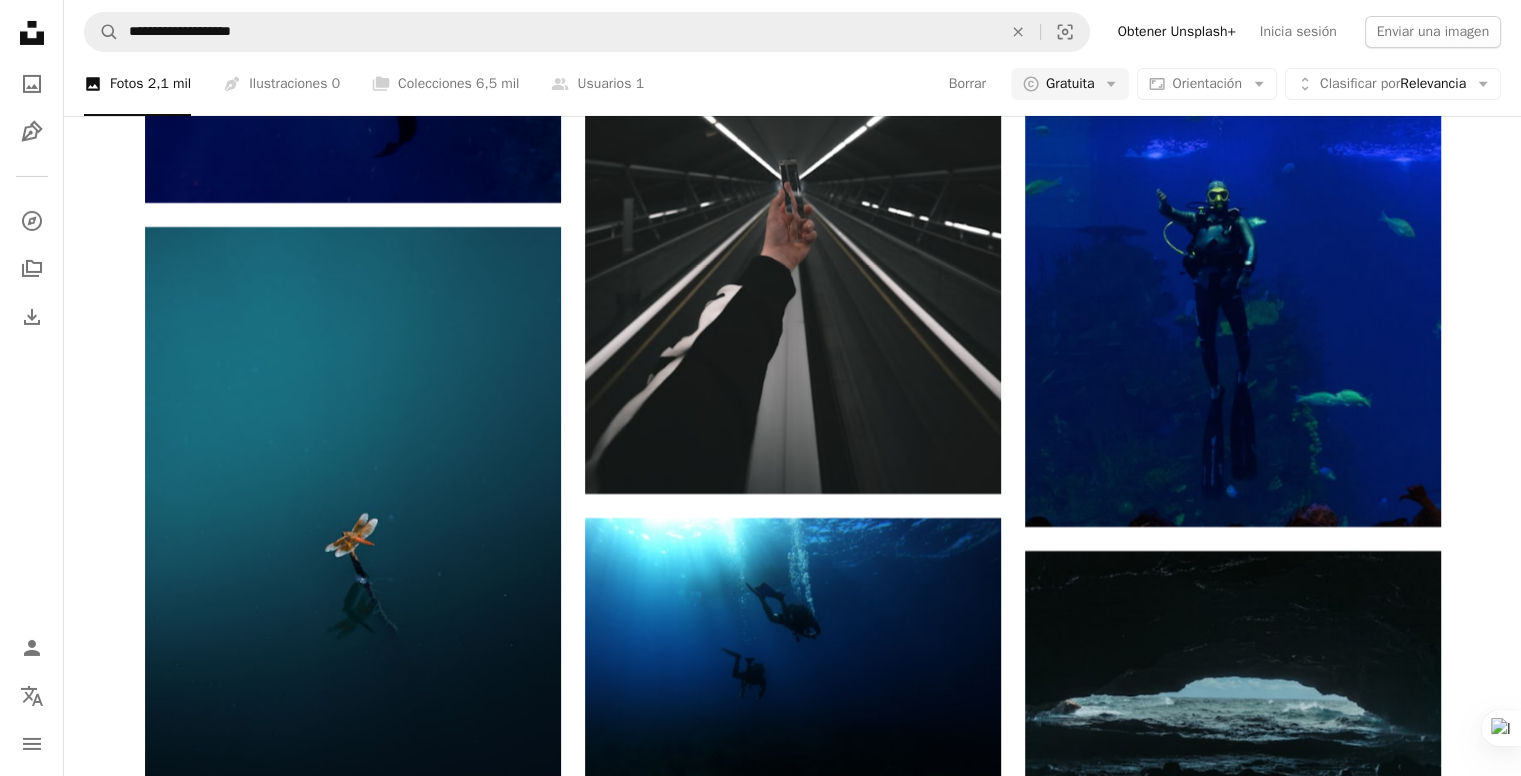 scroll, scrollTop: 8783, scrollLeft: 0, axis: vertical 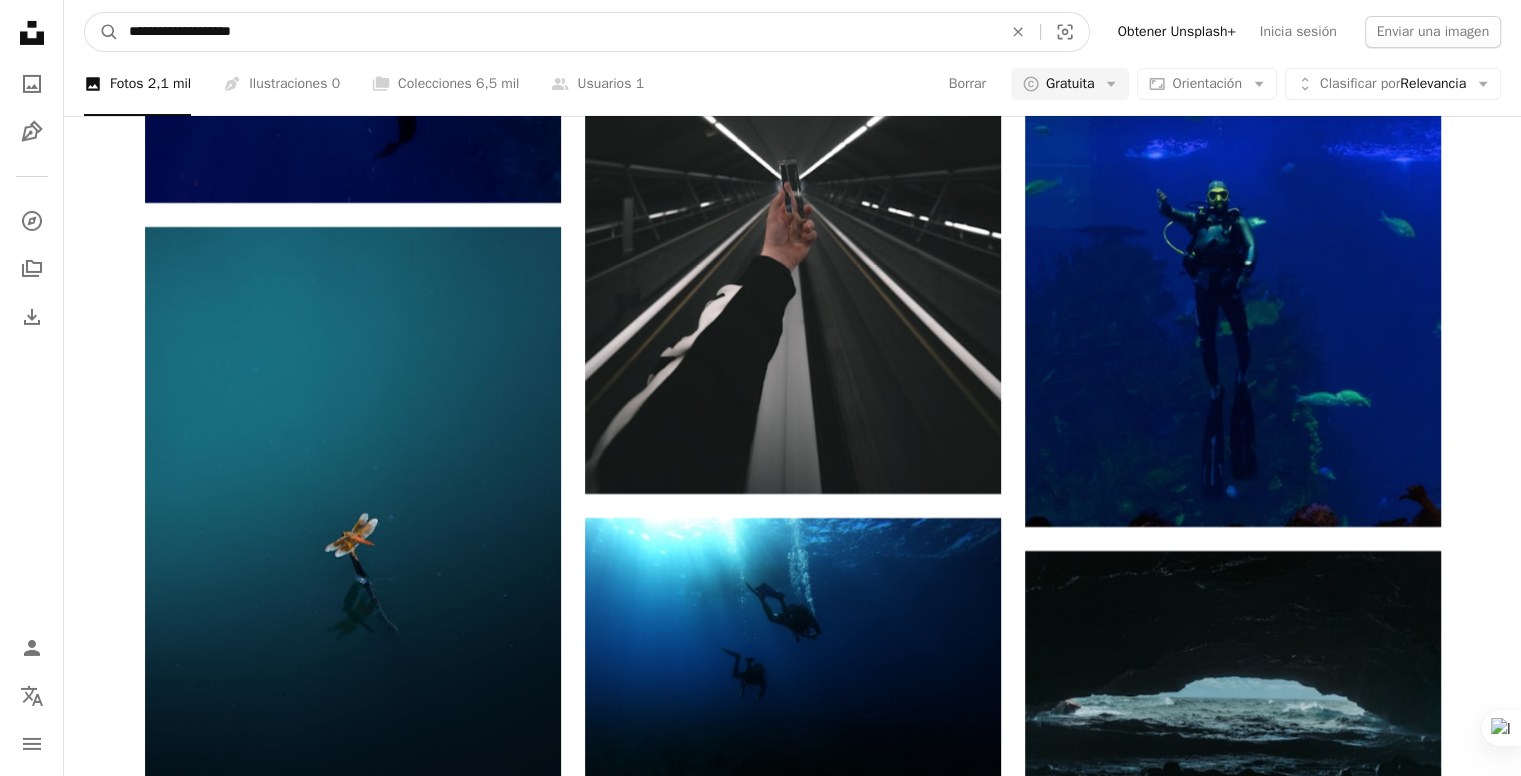 click on "**********" at bounding box center [557, 32] 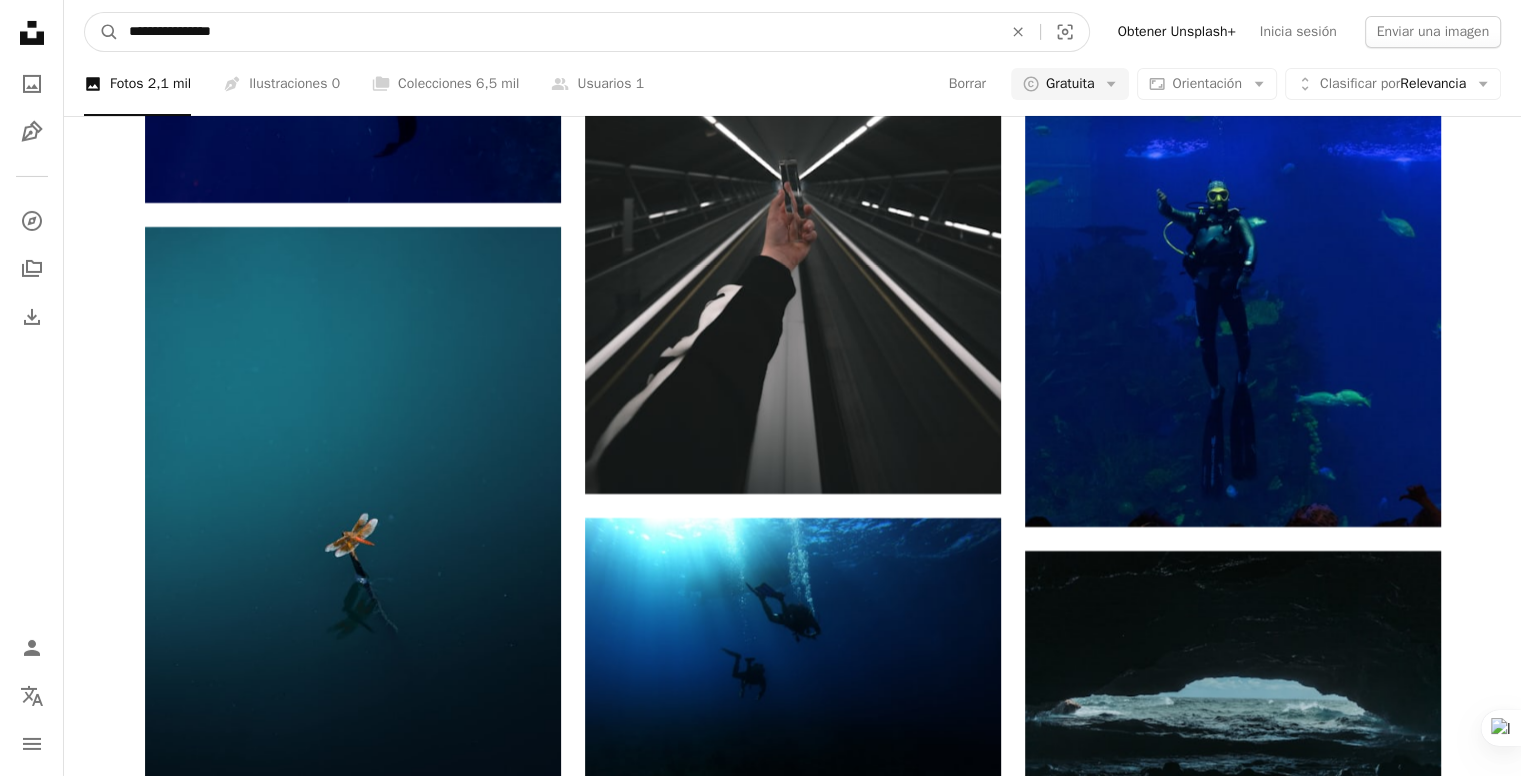 type on "**********" 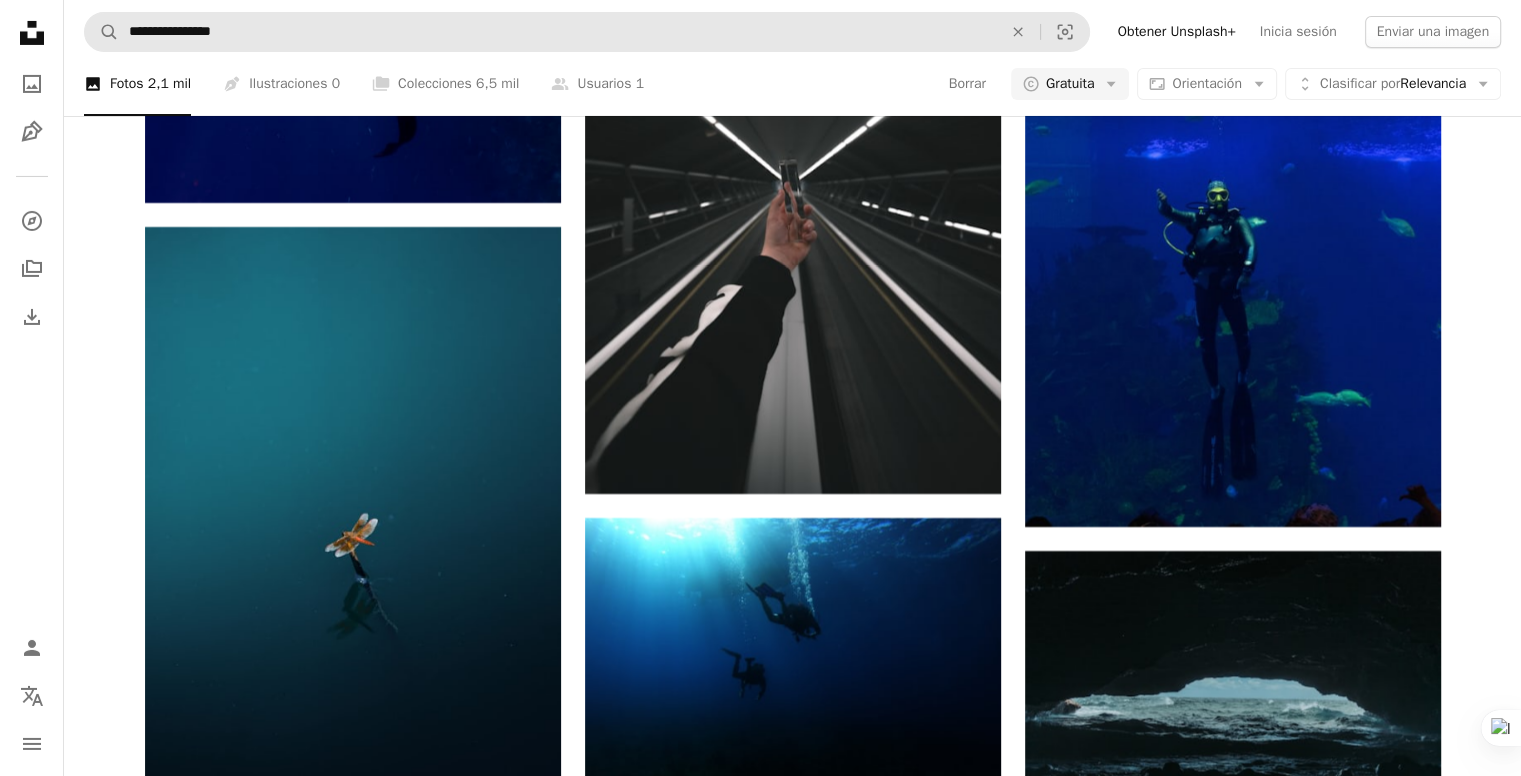 scroll, scrollTop: 0, scrollLeft: 0, axis: both 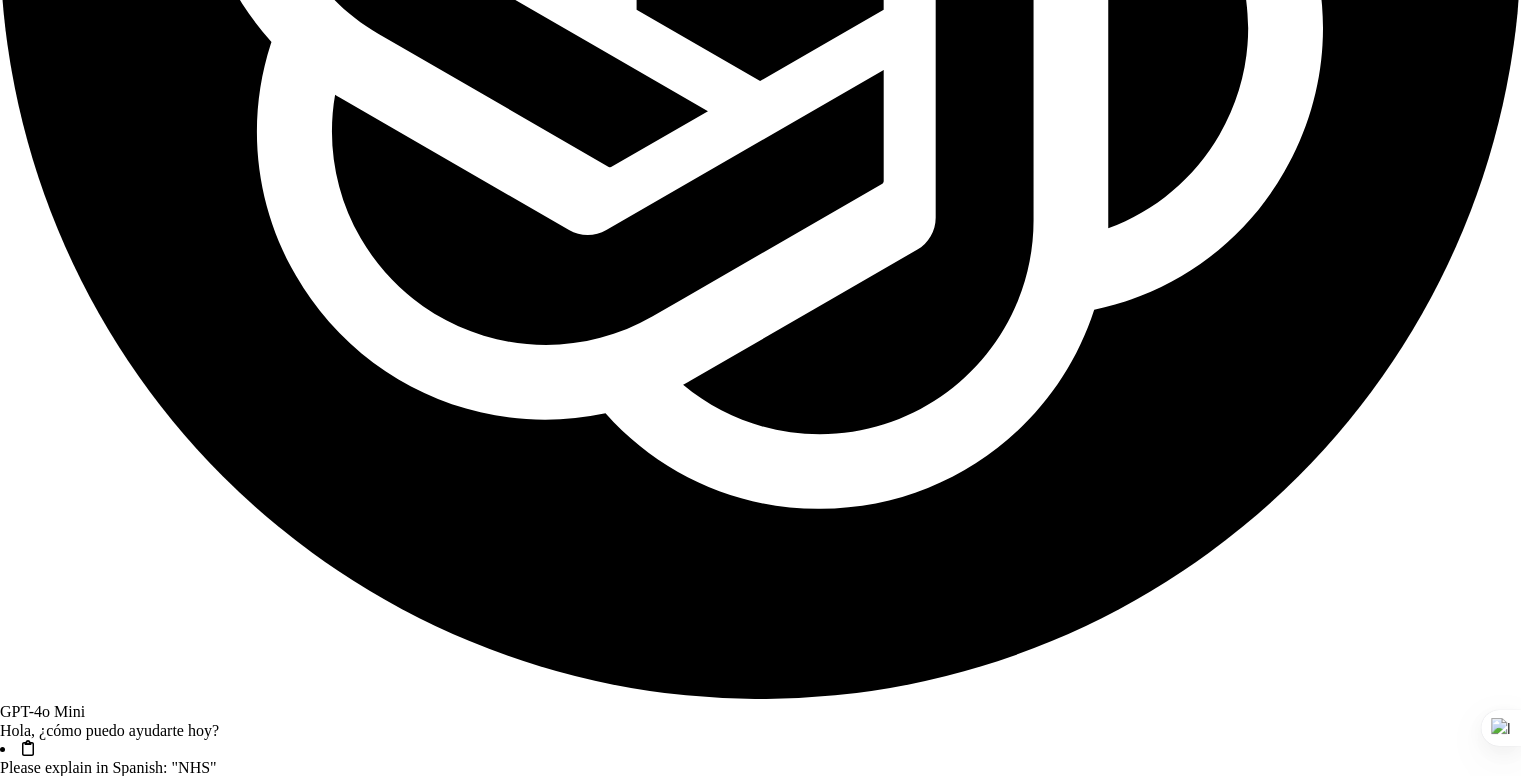 click on "Cargar más" at bounding box center [793, -3749] 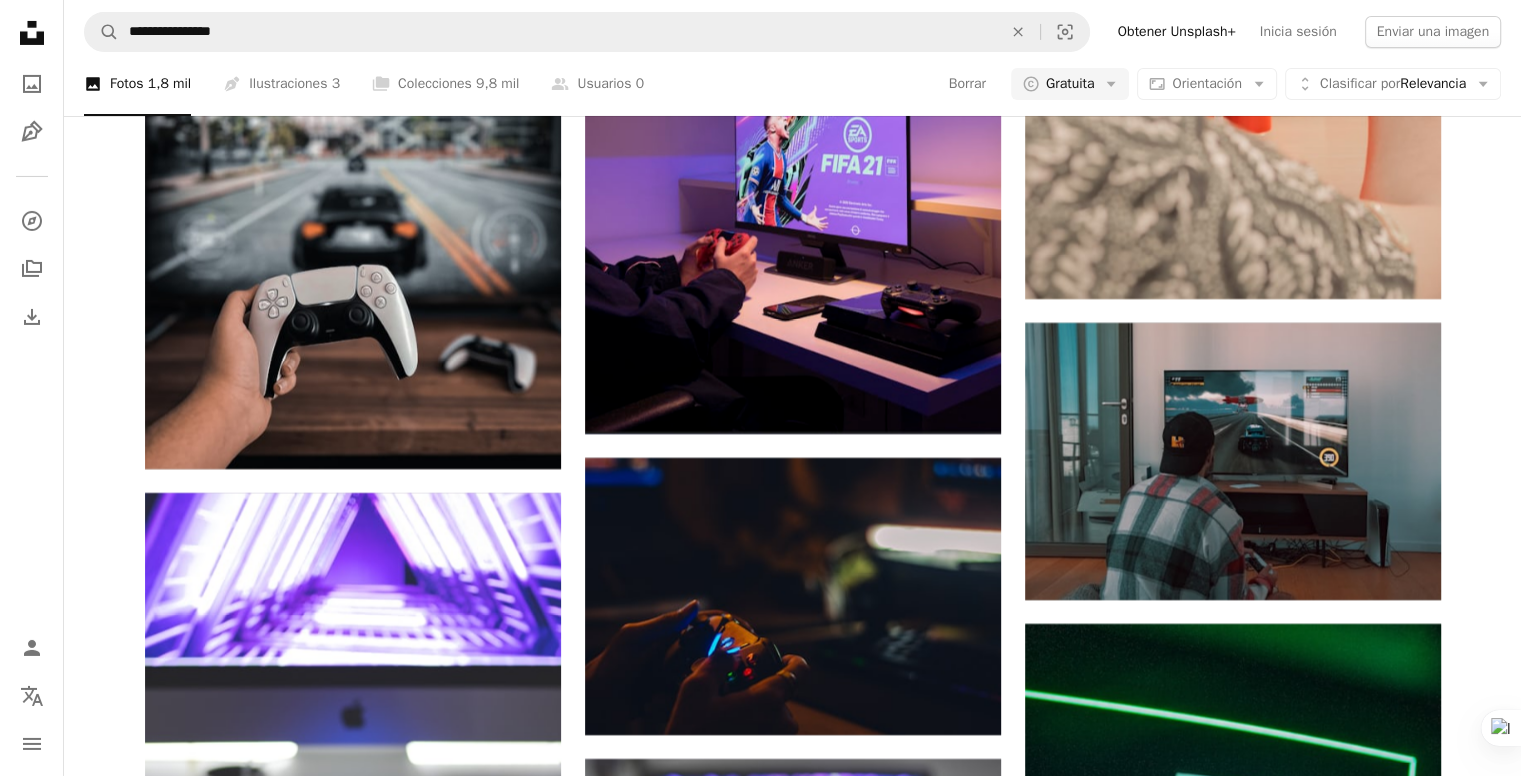 scroll, scrollTop: 6383, scrollLeft: 0, axis: vertical 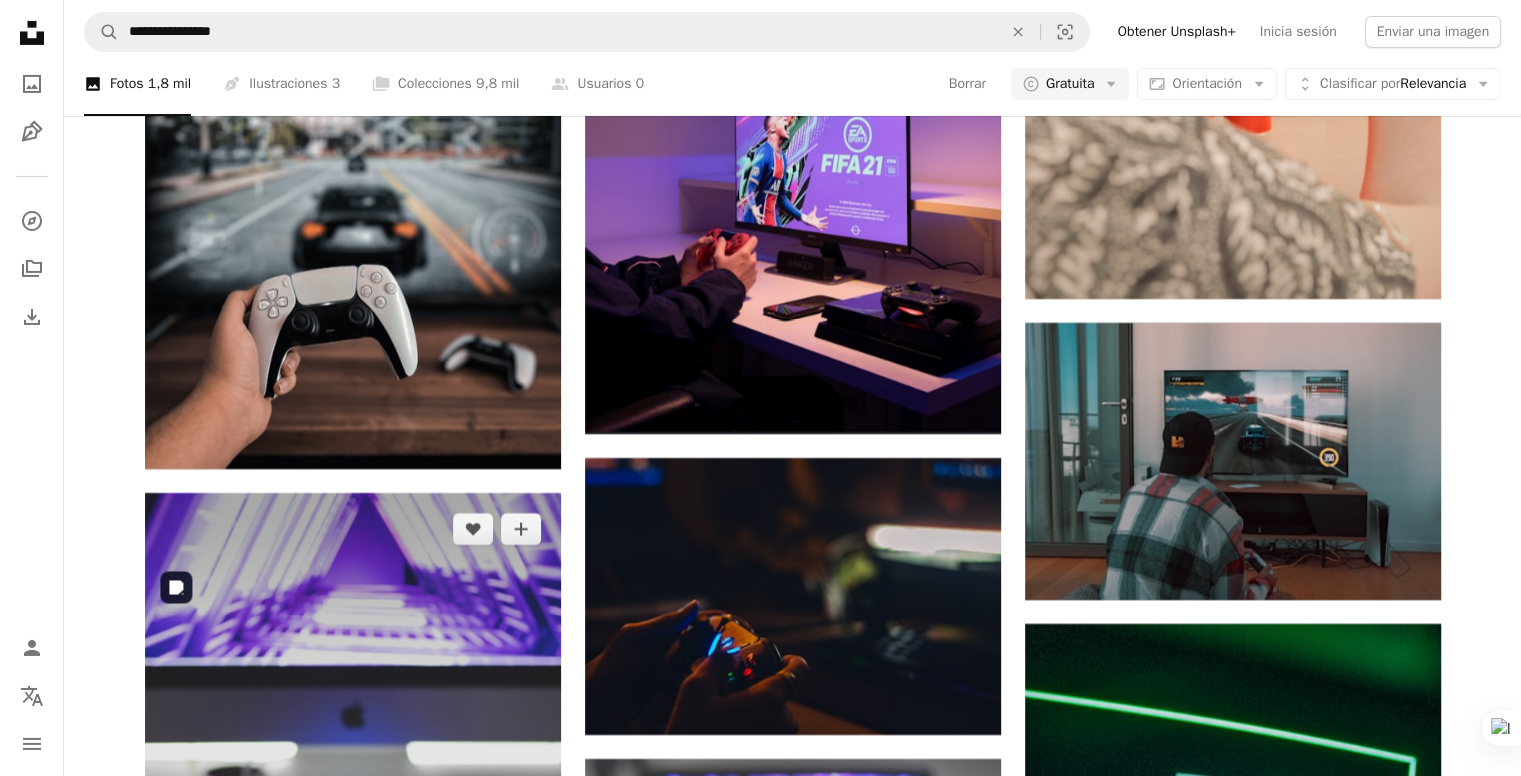 click at bounding box center [353, 769] 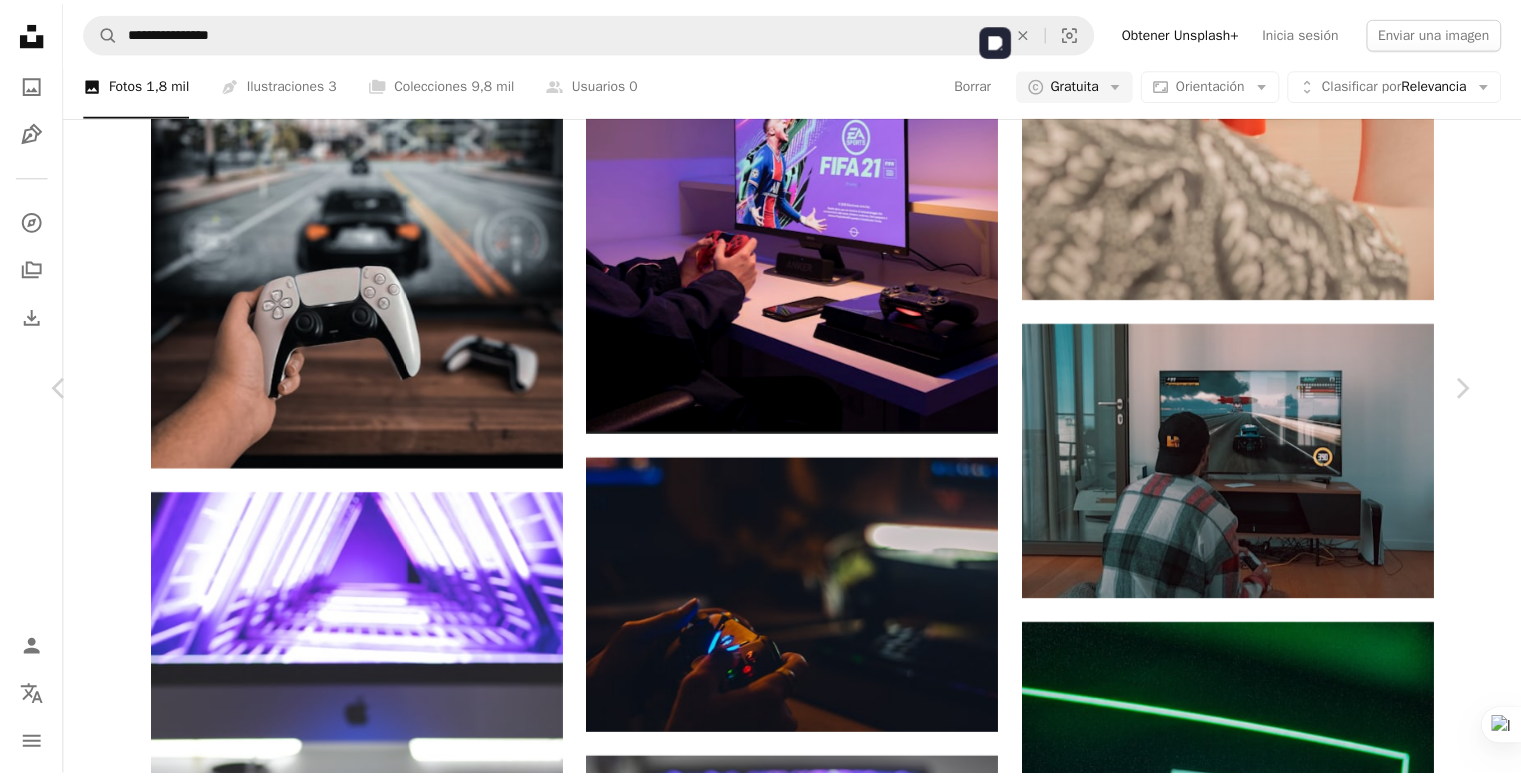 scroll, scrollTop: 6108, scrollLeft: 0, axis: vertical 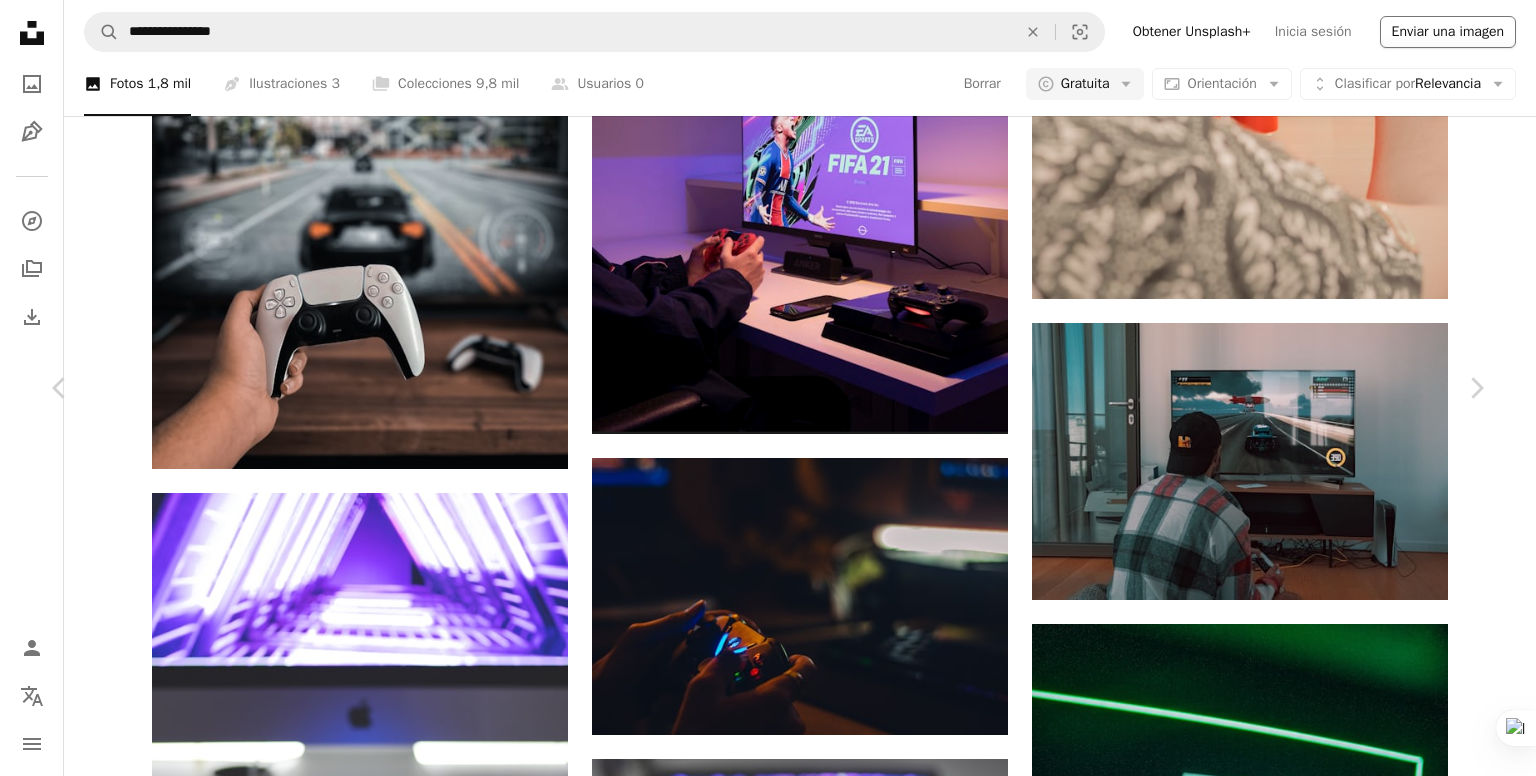 click on "An X shape Chevron left Chevron right [FIRST] [LAST] Disponible para contratación A checkmark inside of a circle A heart A plus sign Descargar gratis Chevron down Zoom in Visualizaciones 1.483.814 Descargas 8788 Presentado en Fotos A forward-right arrow Compartir Info icon Información More Actions Calendar outlined Publicado el 29 de abril de 2019 Camera Canon, EOS 6D Mark II Safety Uso gratuito bajo la Licencia Unsplash ordenador neón bokeh colores Luces PlayStation controlador PS4 PlayStation 4 teclado electrónica pantalla teclado monitor hardware Monitor Hardware informático videojuegos Fondos Explora imágenes premium relacionadas en iStock | Ahorra un 20 % con el código UNSPLASH20 Ver más en iStock ↗ Imágenes relacionadas A heart A plus sign [FIRST] [LAST] Arrow pointing down A heart A plus sign [FIRST] [LAST] Arrow pointing down A heart A plus sign [FIRST] [LAST] Disponible para contratación A checkmark inside of a circle Arrow pointing down Plus sign for Unsplash+ A heart A plus sign [FIRST] [LAST]" at bounding box center [768, 5926] 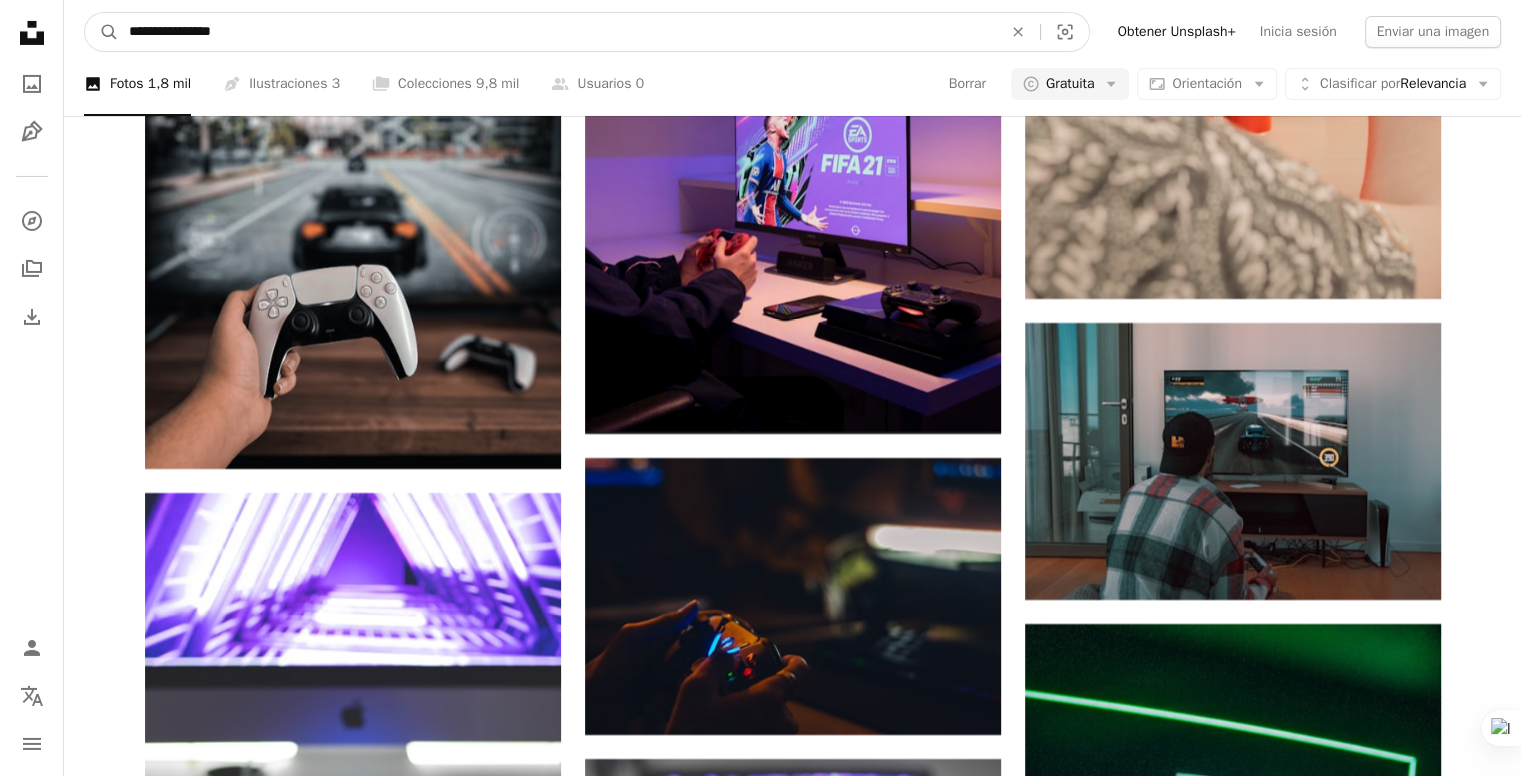 click on "**********" at bounding box center (557, 32) 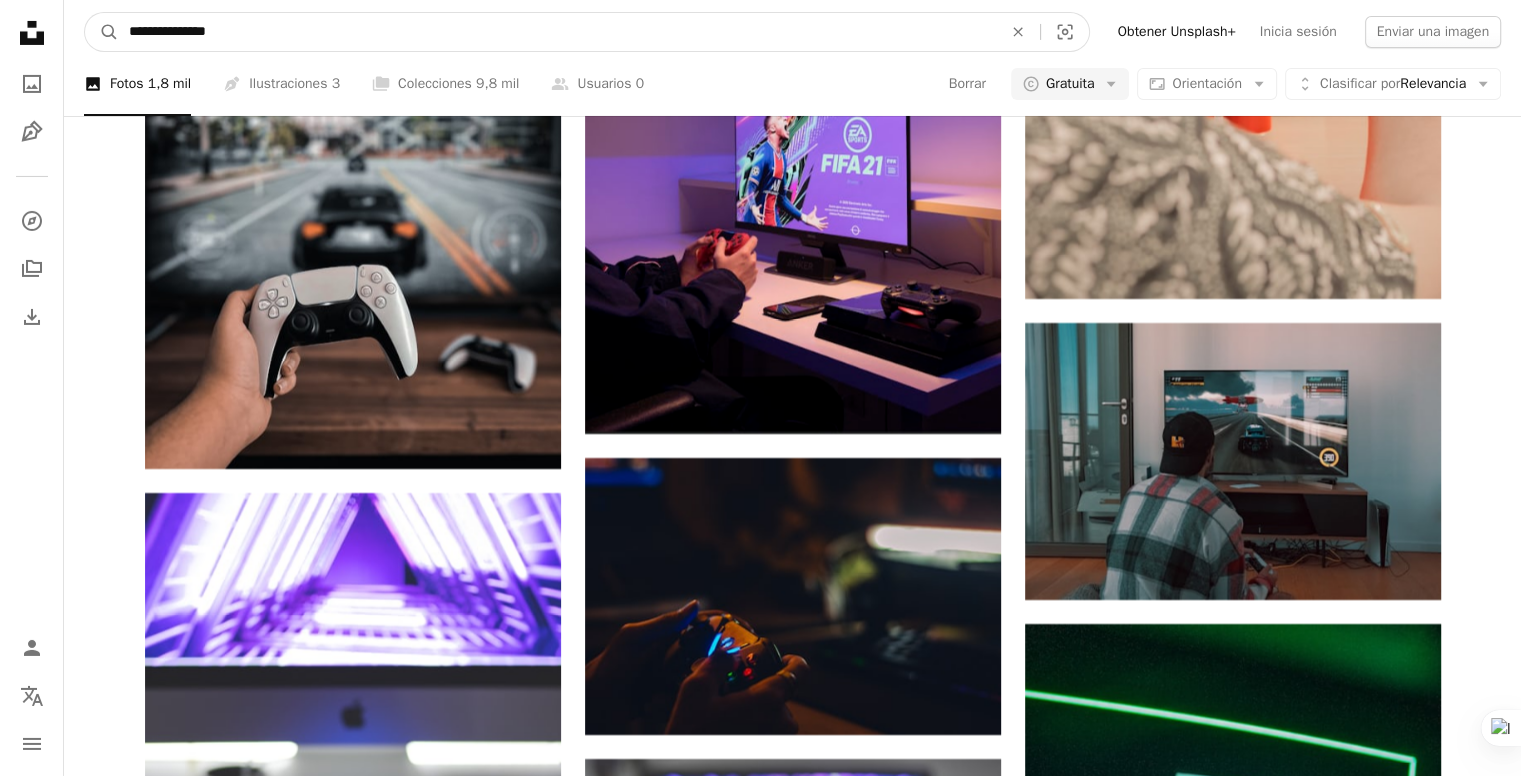 type on "**********" 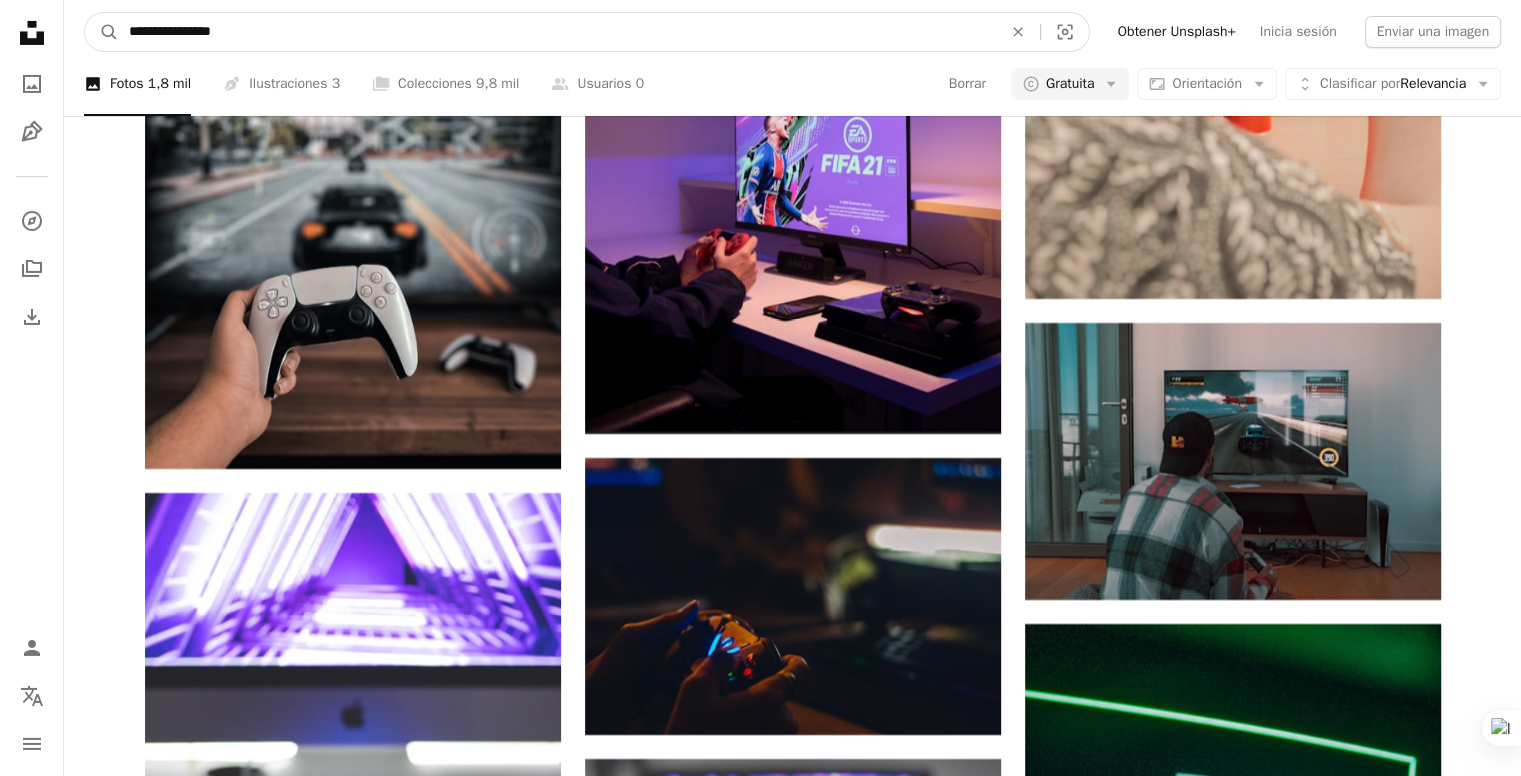 click on "A magnifying glass" at bounding box center [102, 32] 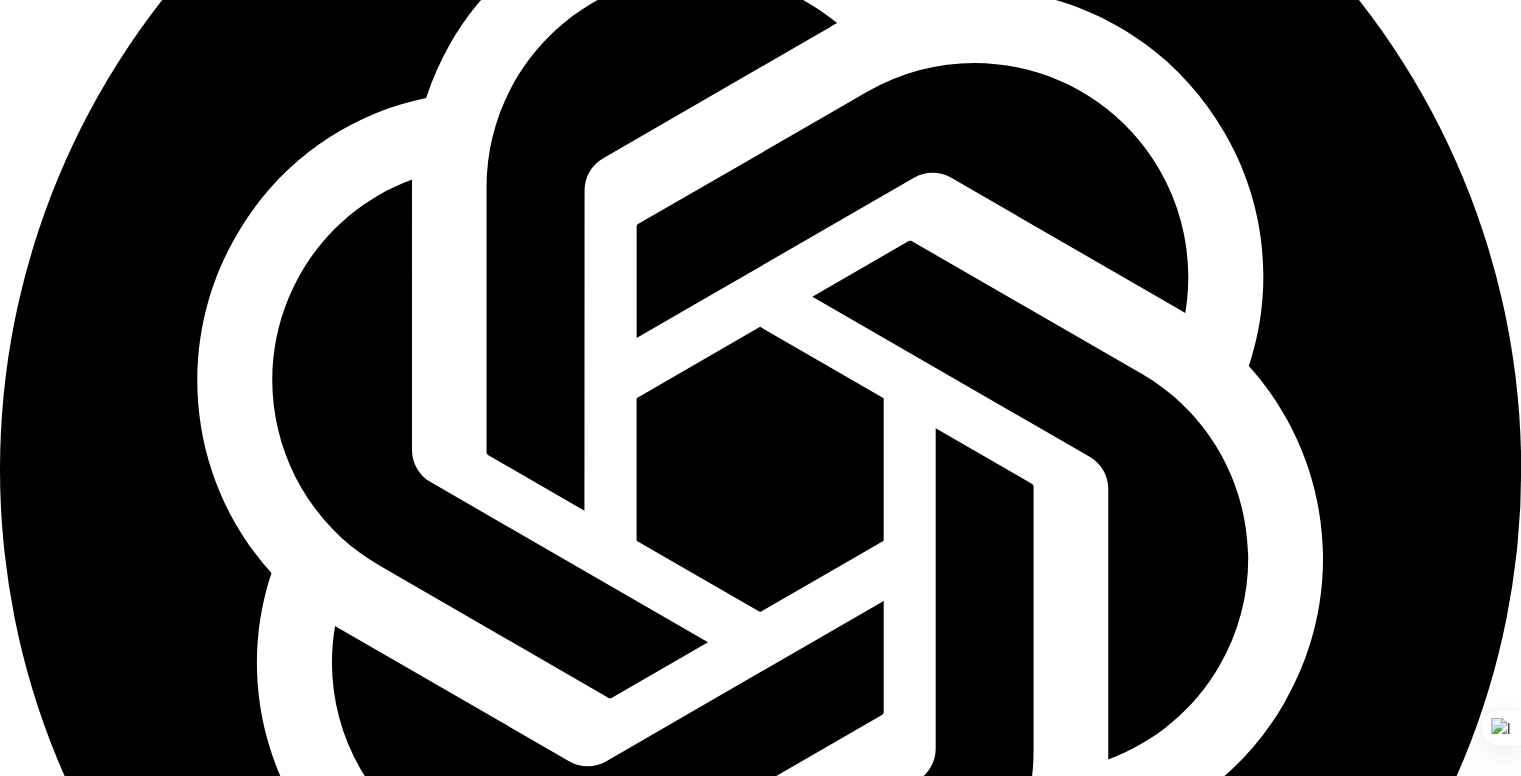 scroll, scrollTop: 2866, scrollLeft: 0, axis: vertical 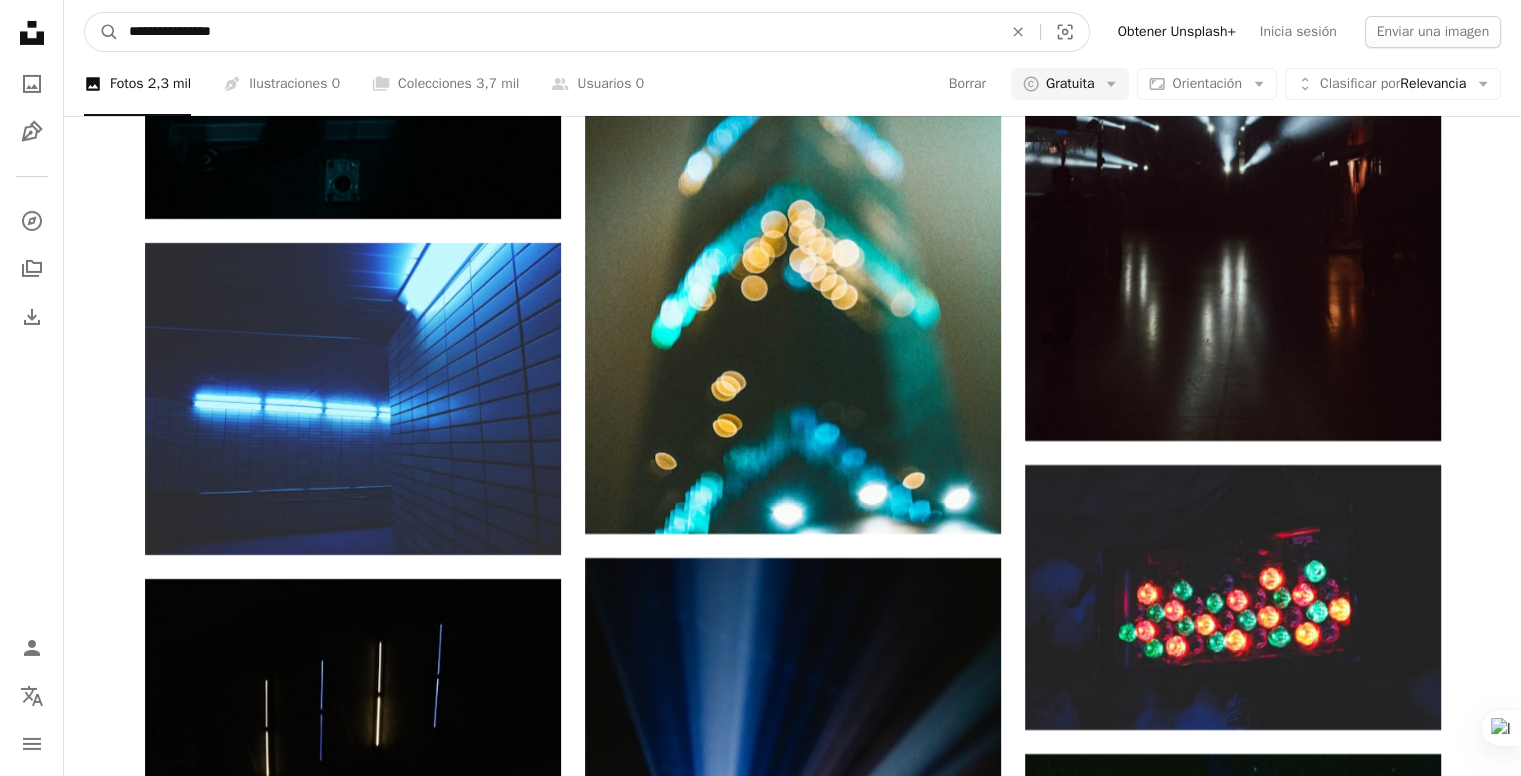 click on "**********" at bounding box center [557, 32] 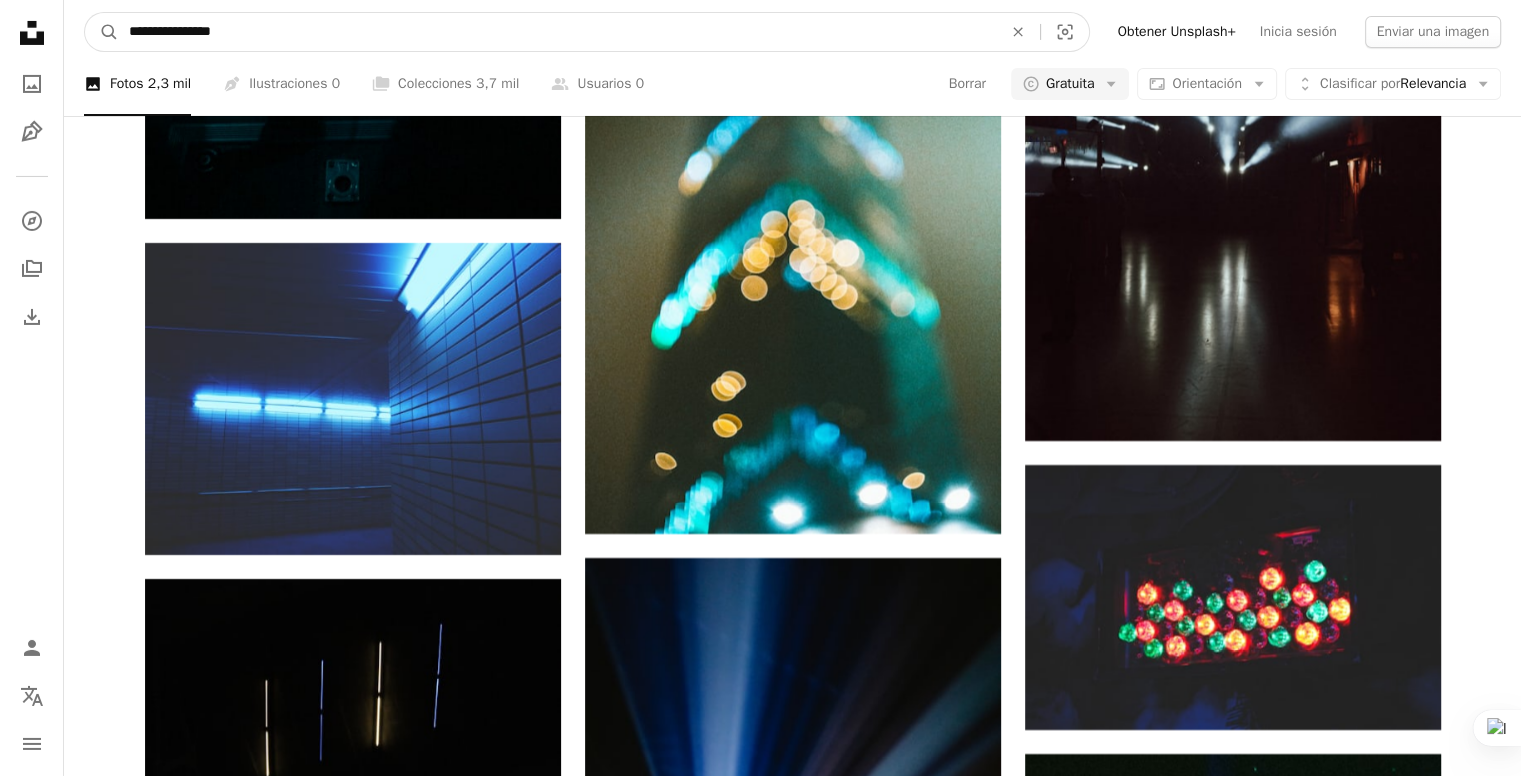 click on "**********" at bounding box center (557, 32) 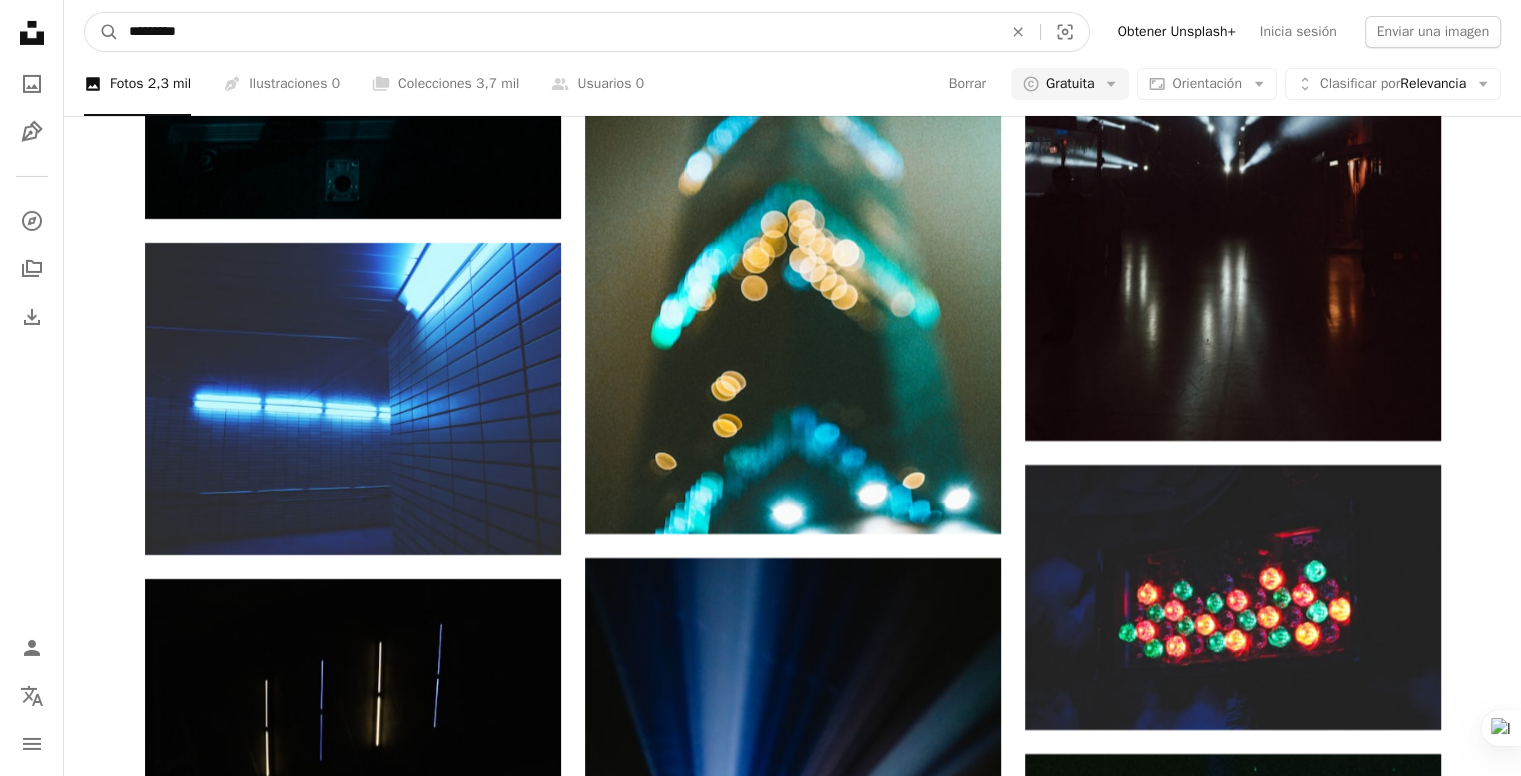 type on "**********" 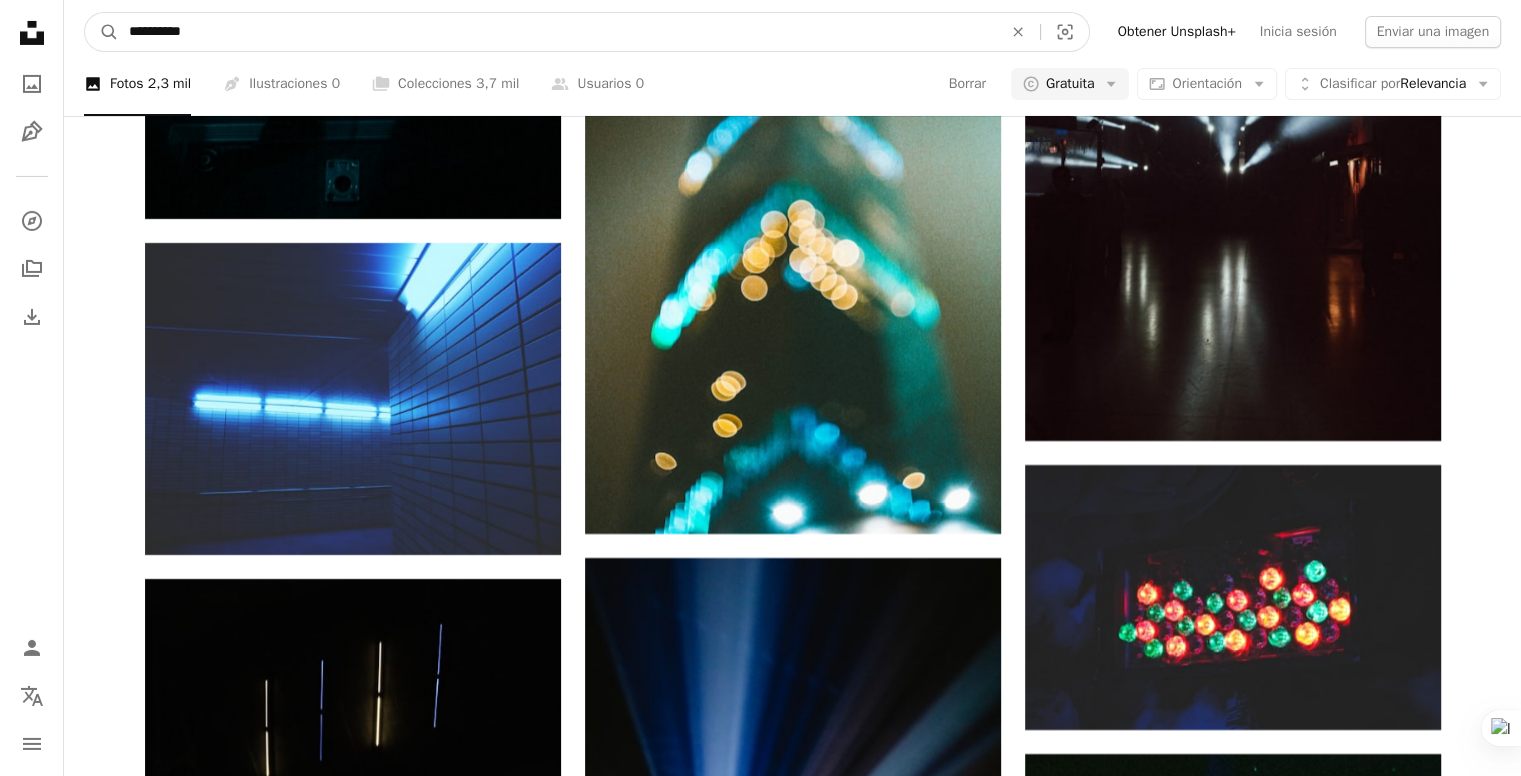 click on "A magnifying glass" at bounding box center (102, 32) 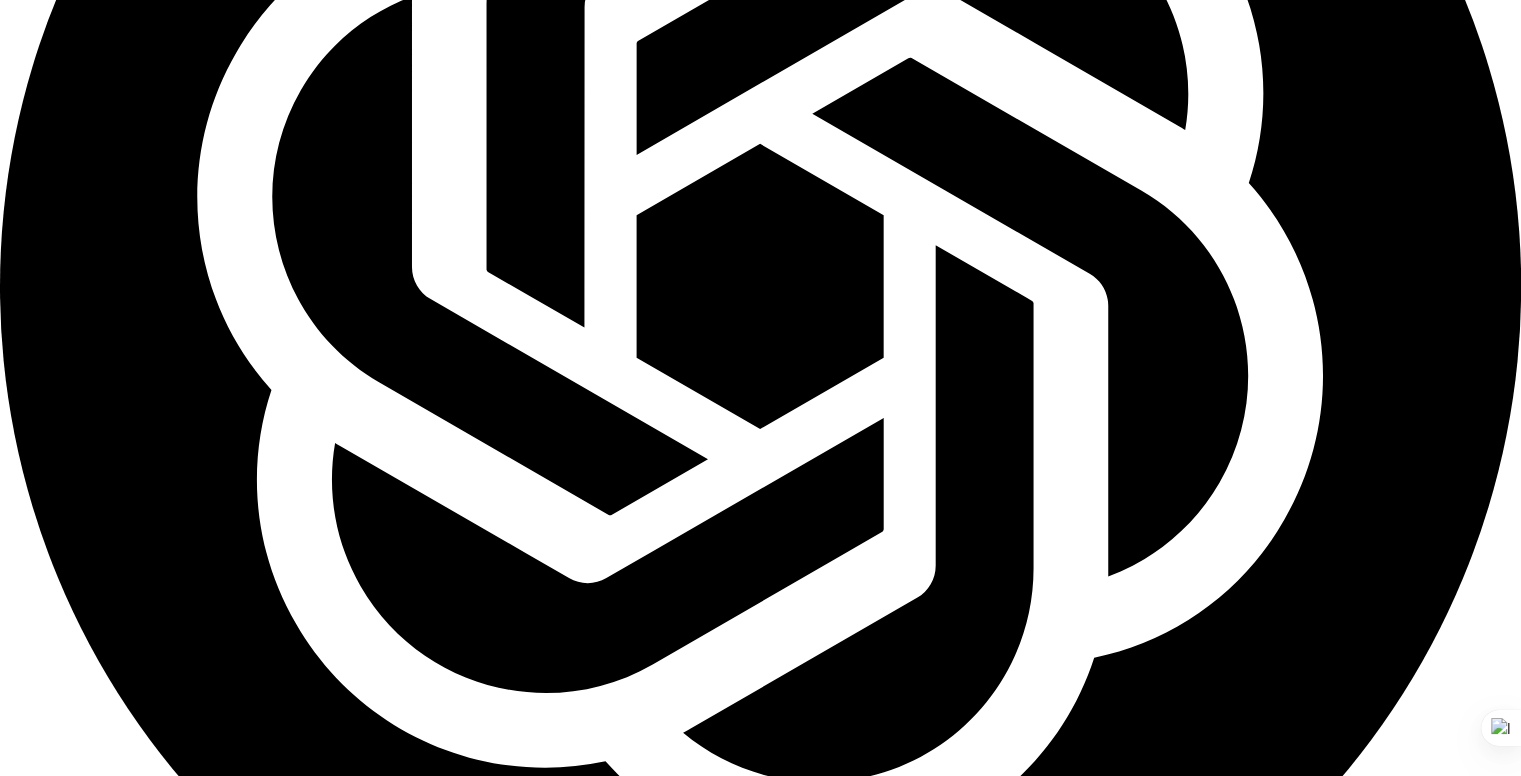 scroll, scrollTop: 2800, scrollLeft: 0, axis: vertical 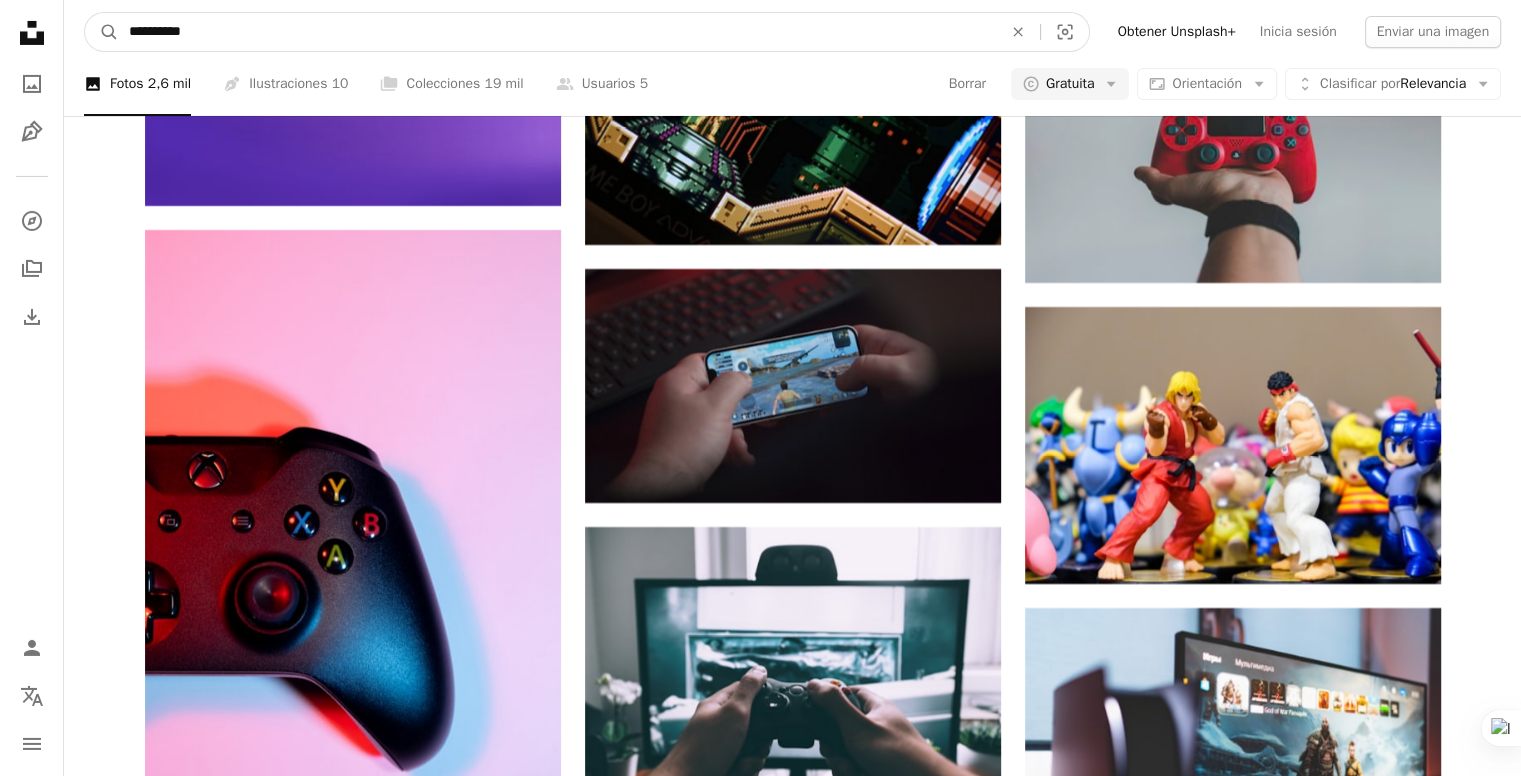 click on "**********" at bounding box center (557, 32) 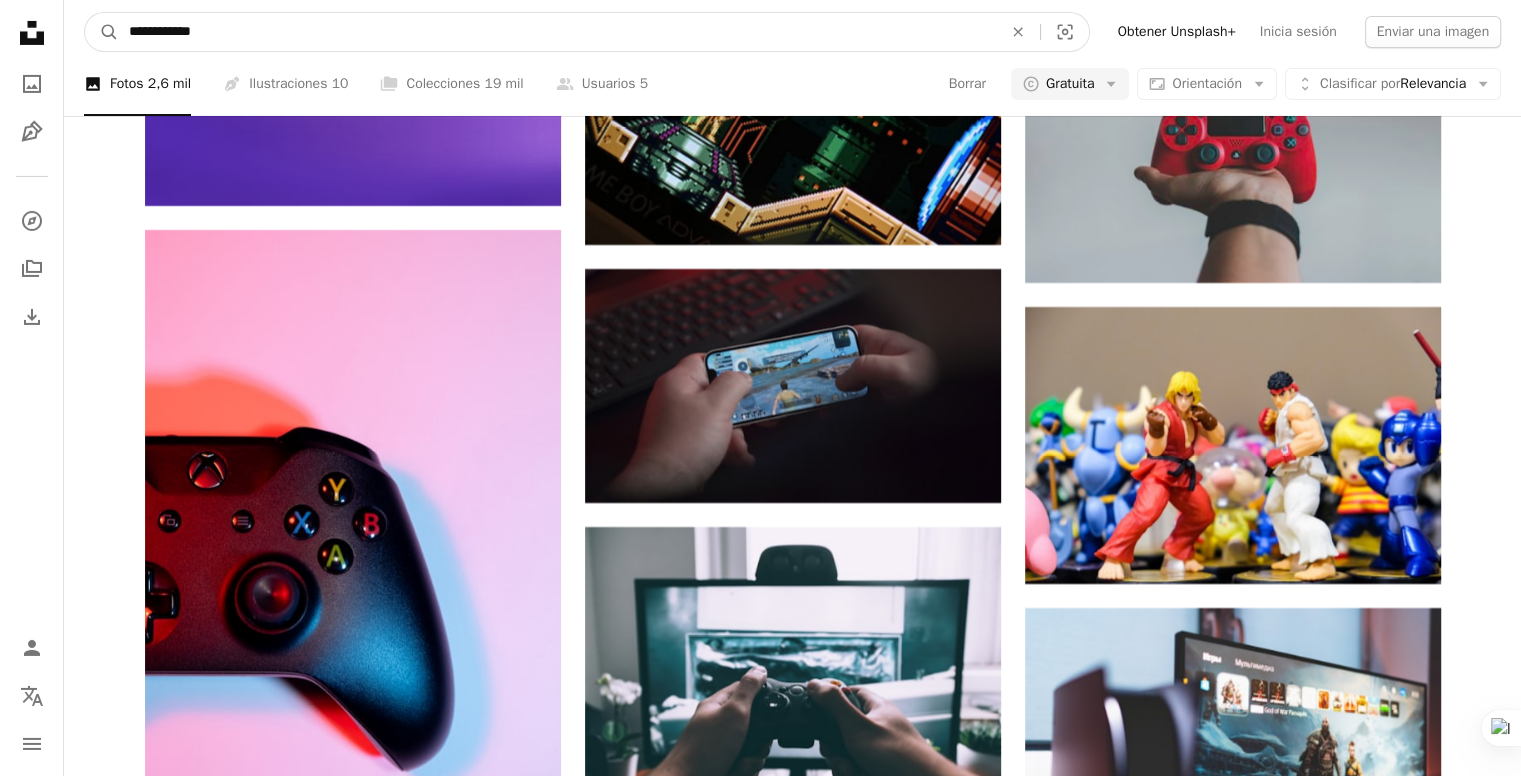 type on "**********" 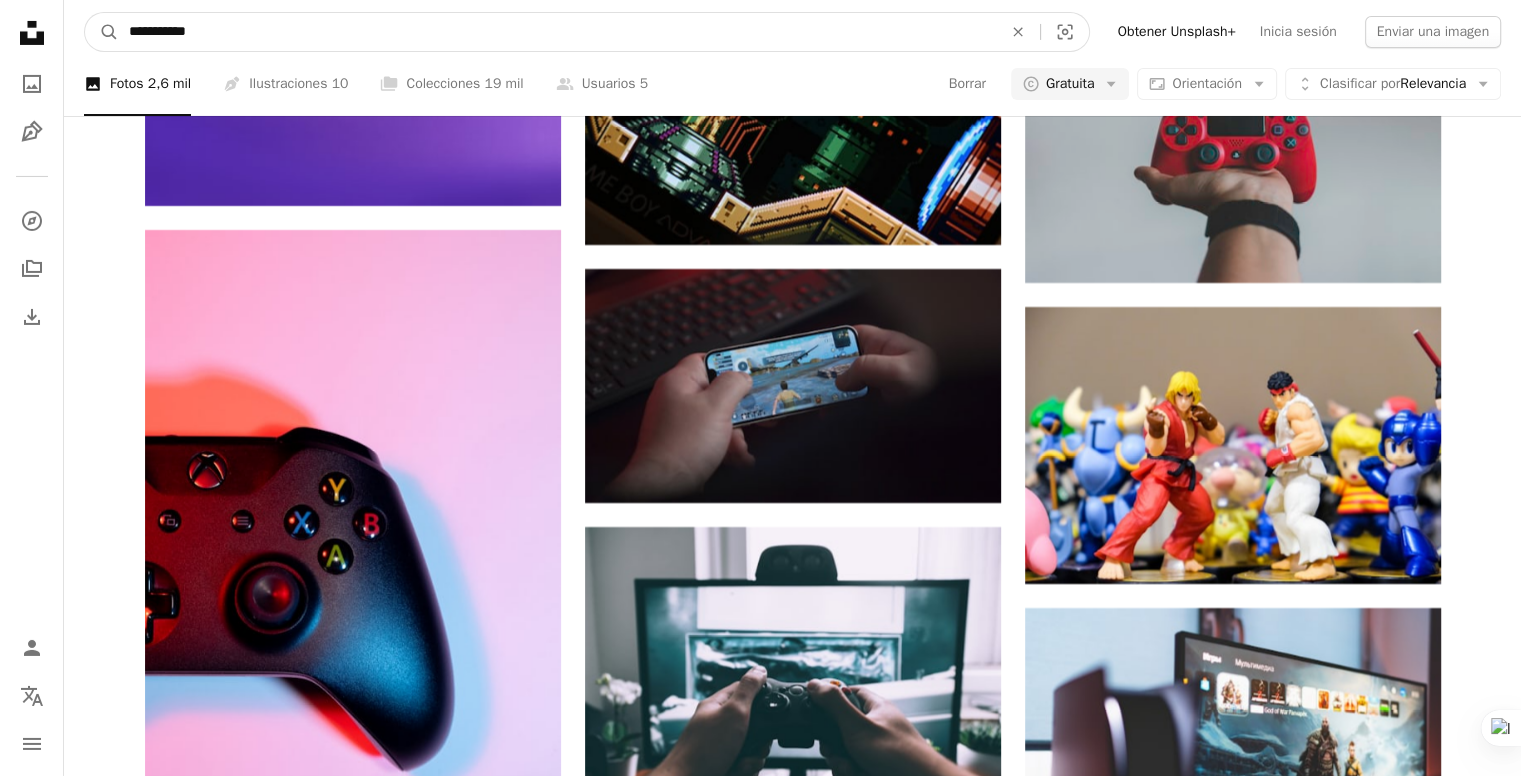 click on "A magnifying glass" at bounding box center (102, 32) 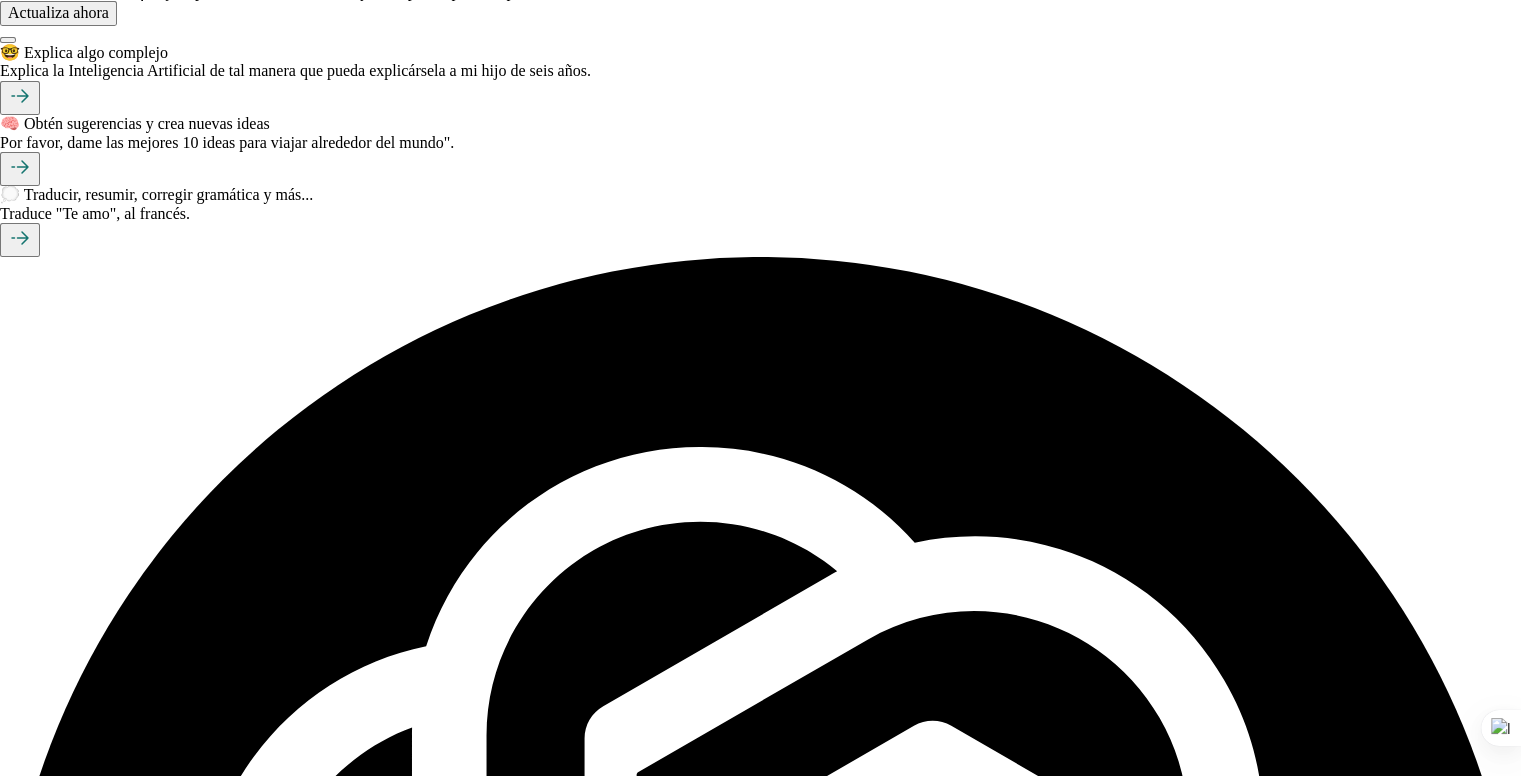 scroll, scrollTop: 1333, scrollLeft: 0, axis: vertical 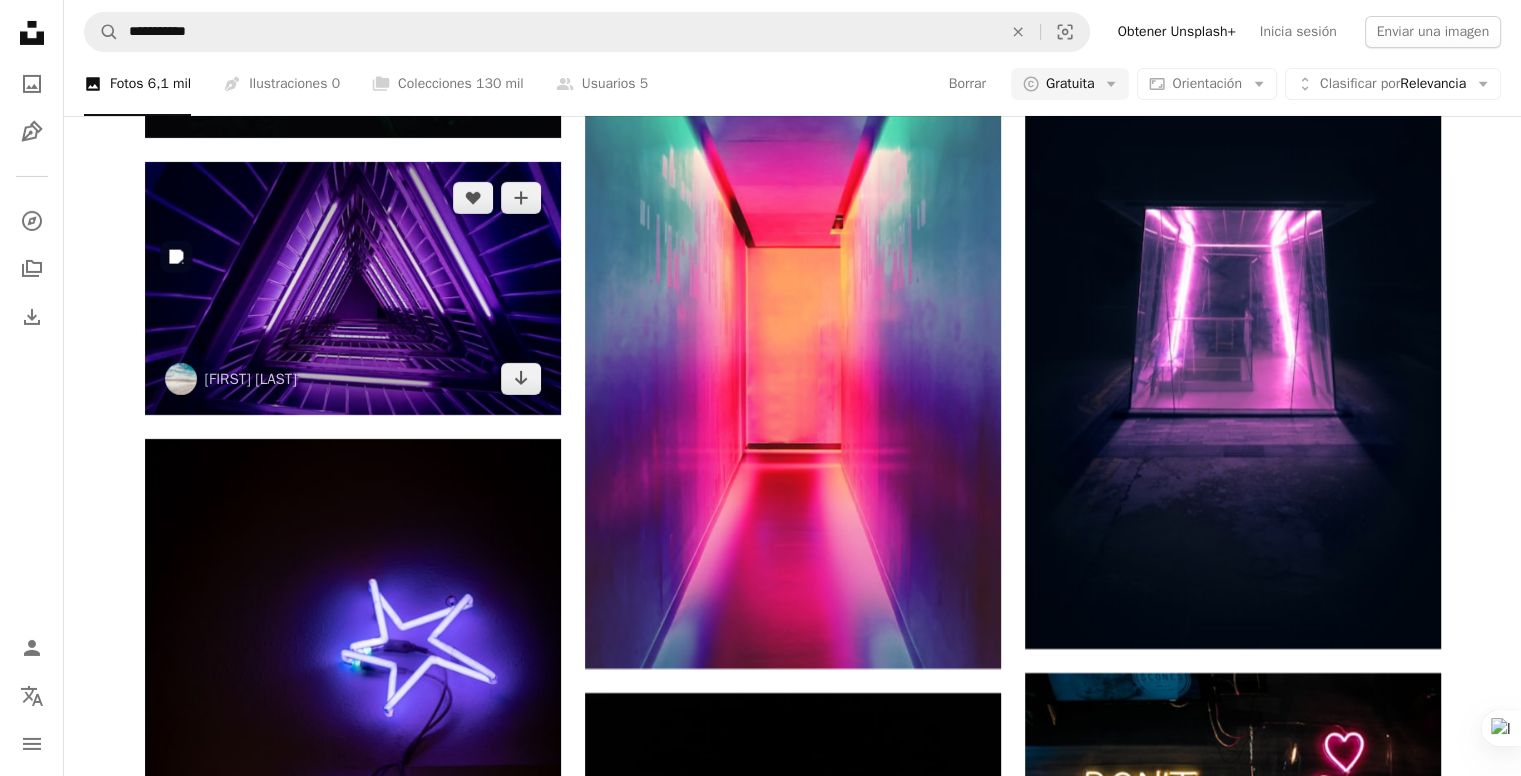 click at bounding box center [353, 288] 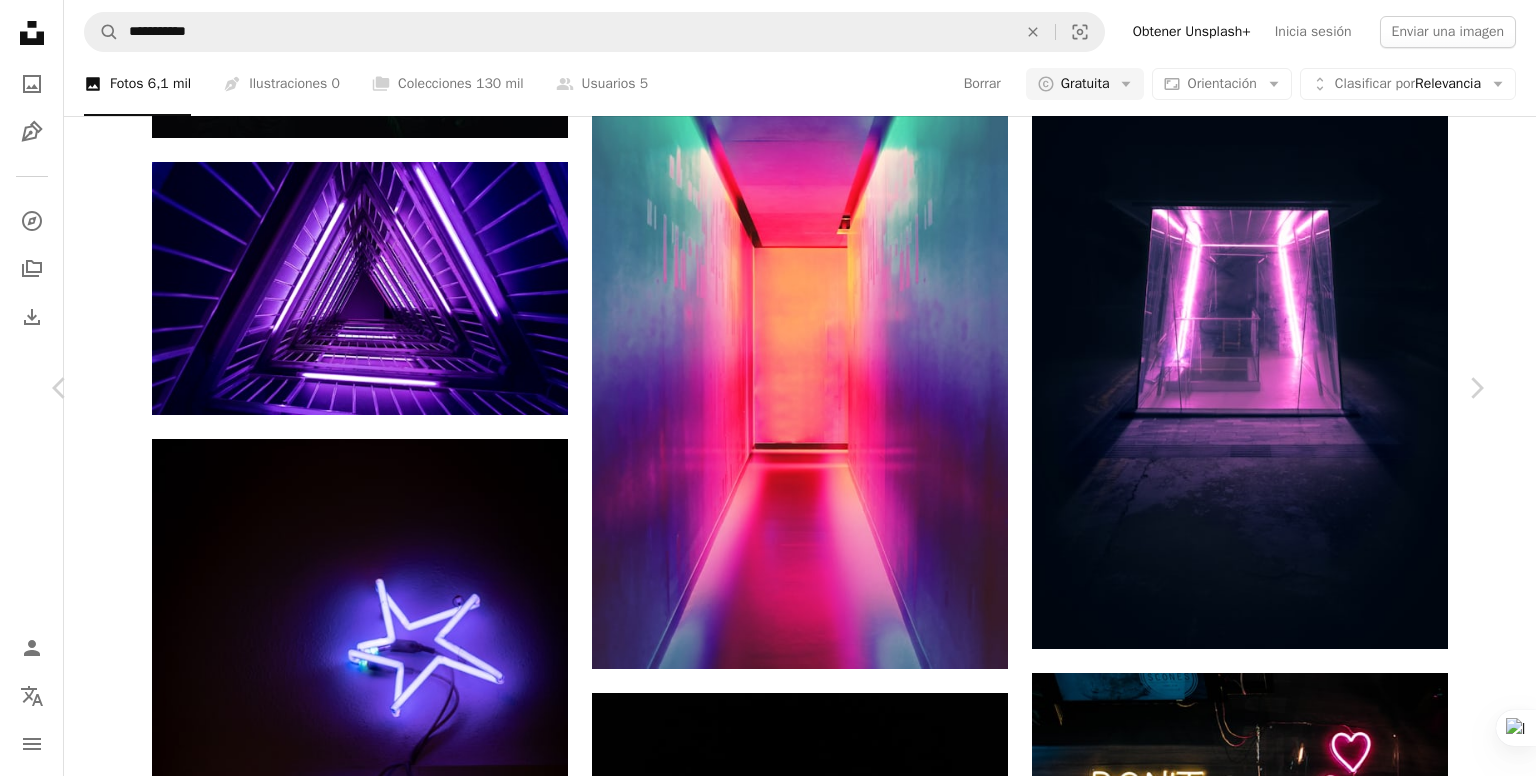 click on "Descargar gratis" at bounding box center [1284, 4939] 